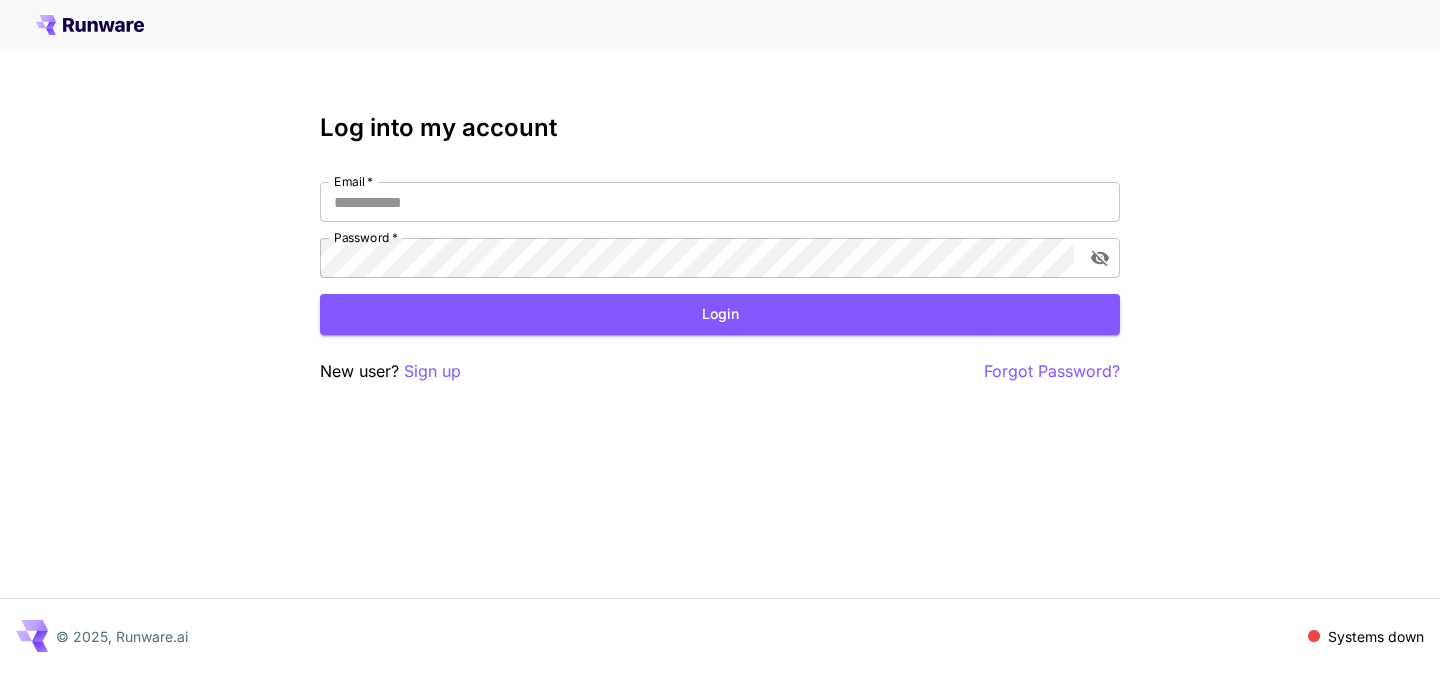 scroll, scrollTop: 0, scrollLeft: 0, axis: both 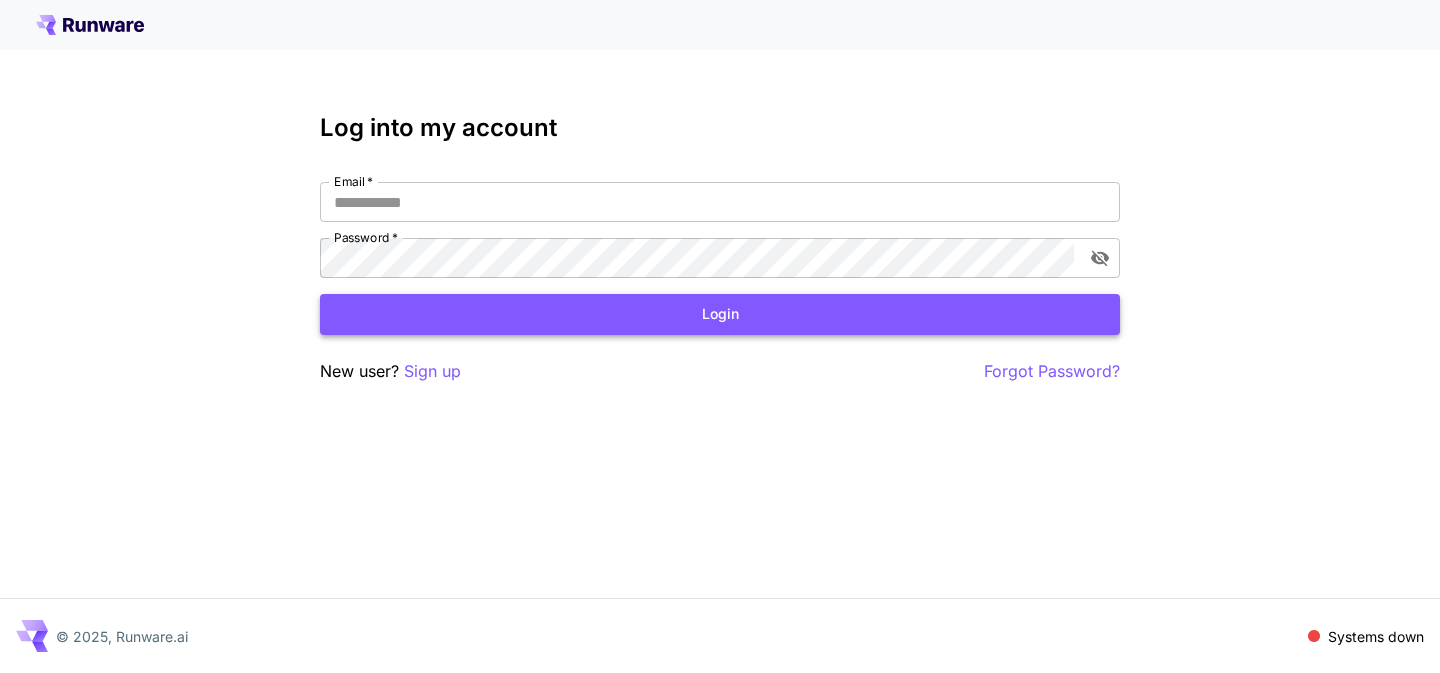 type on "**********" 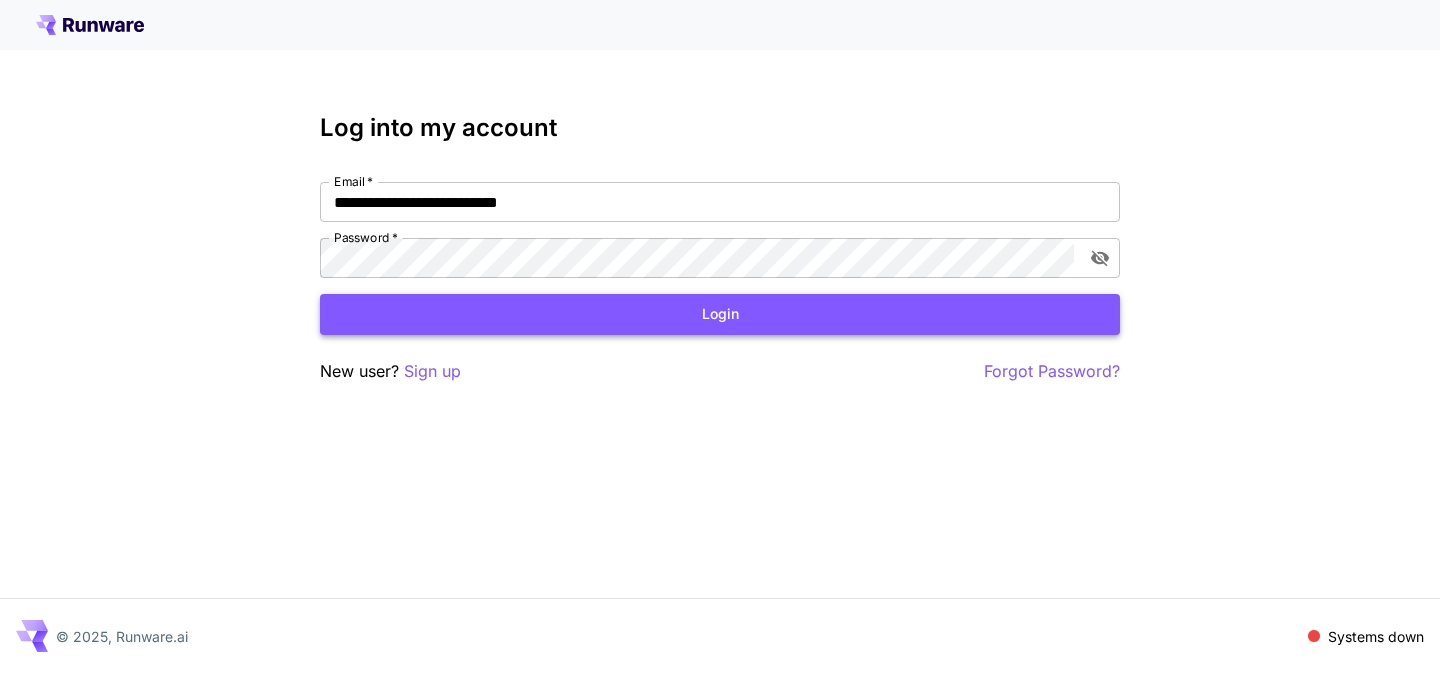 click on "Login" at bounding box center (720, 314) 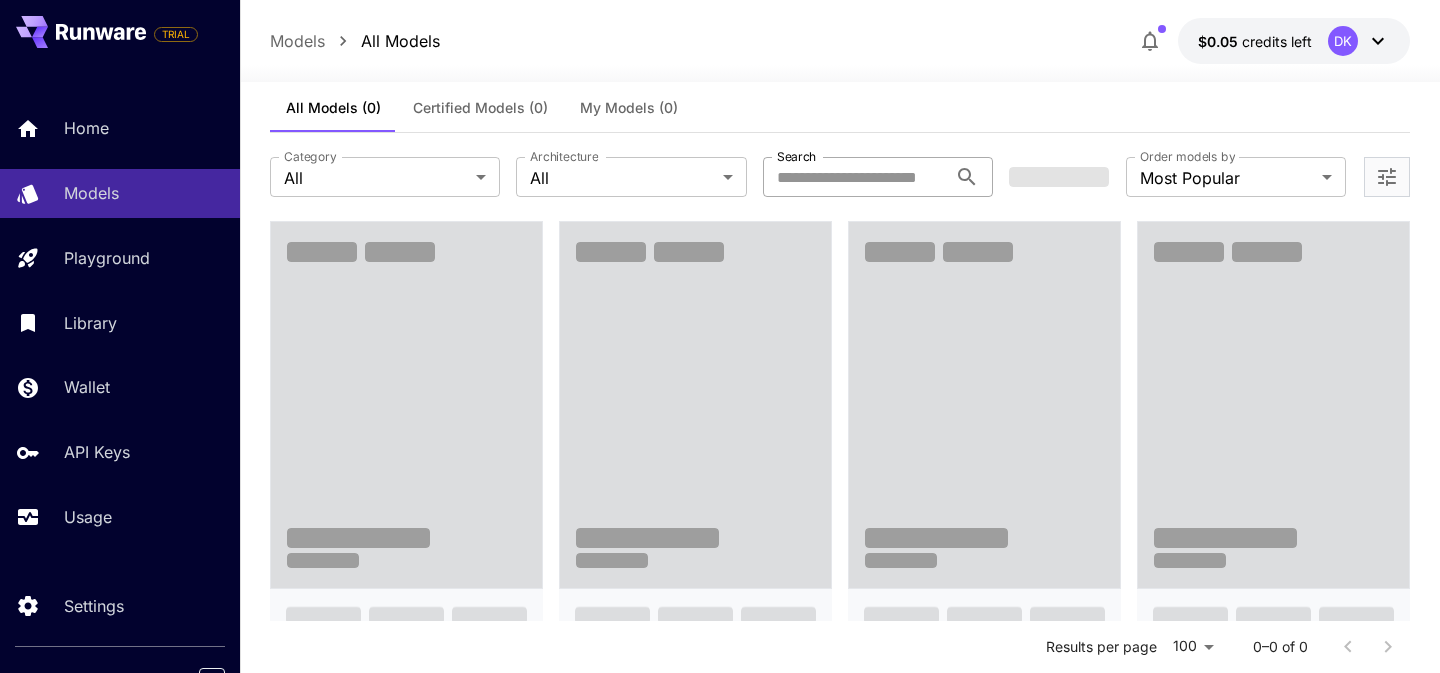 scroll, scrollTop: 0, scrollLeft: 0, axis: both 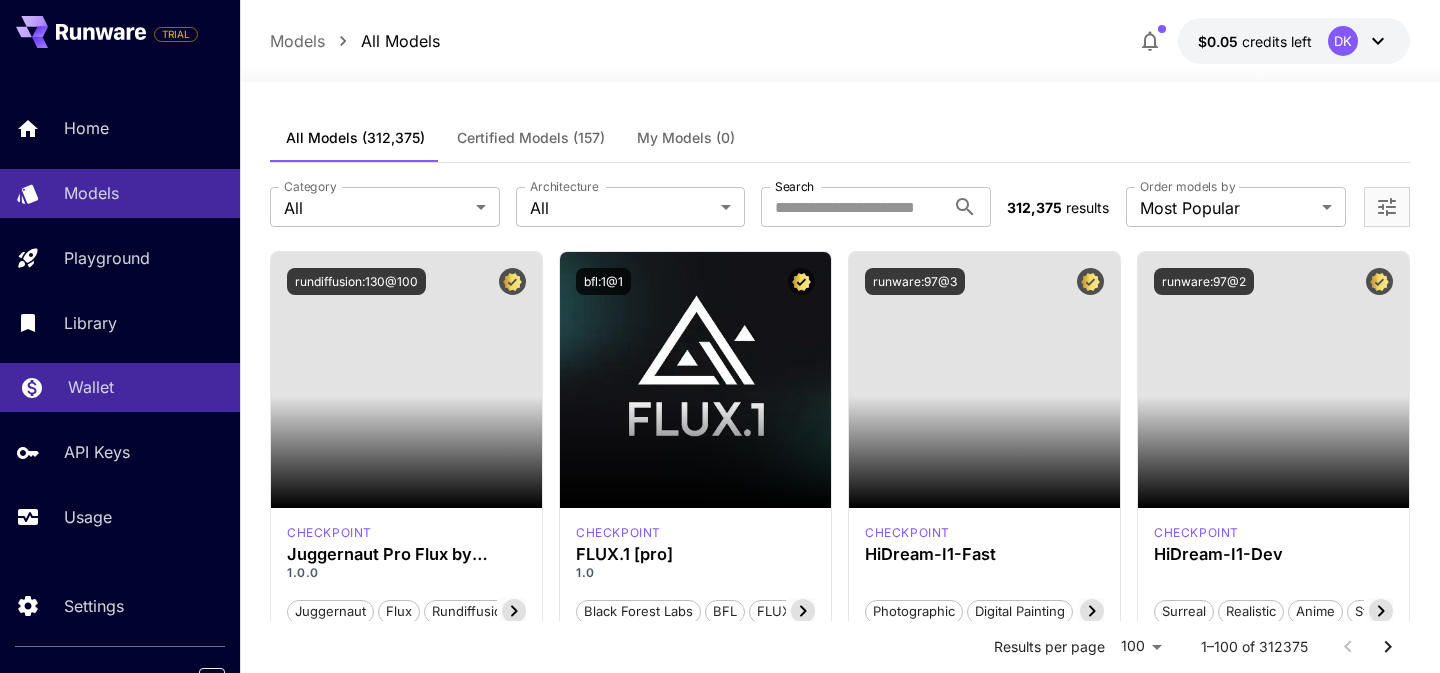 click on "Wallet" at bounding box center (91, 387) 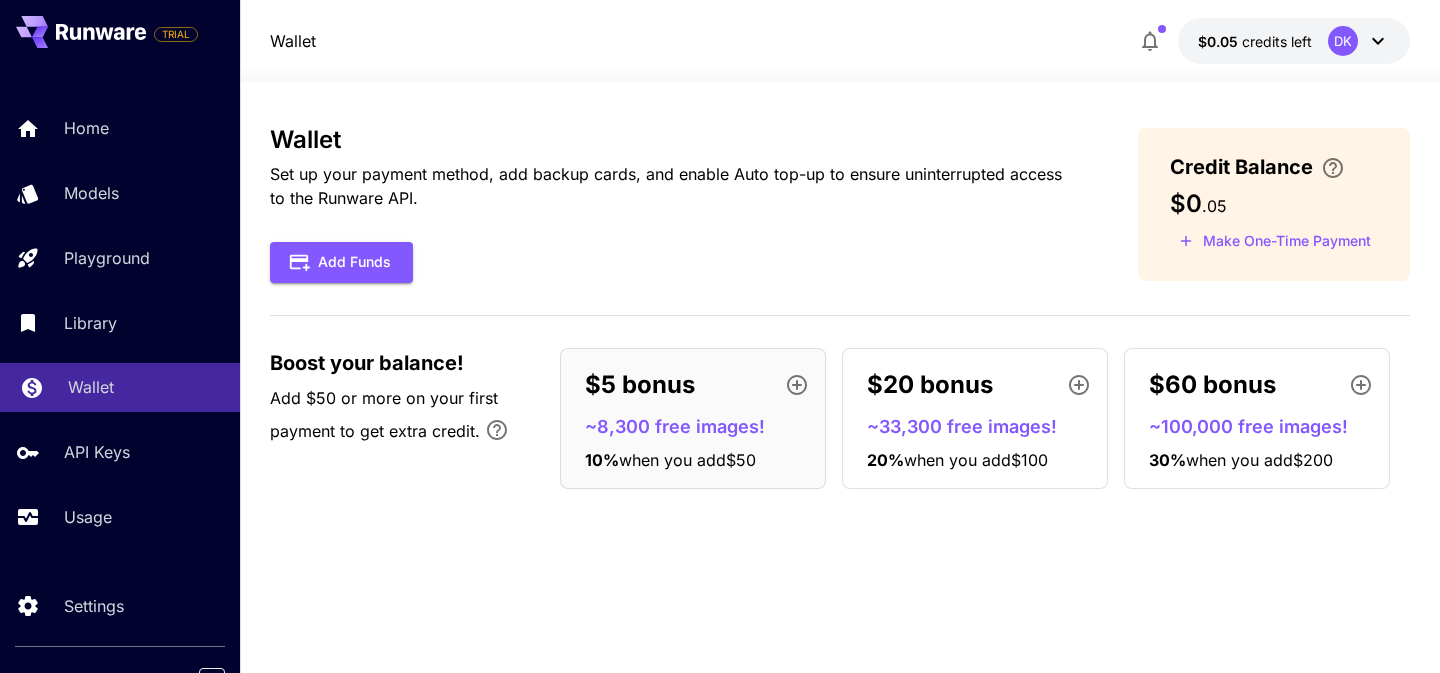 scroll, scrollTop: 0, scrollLeft: 0, axis: both 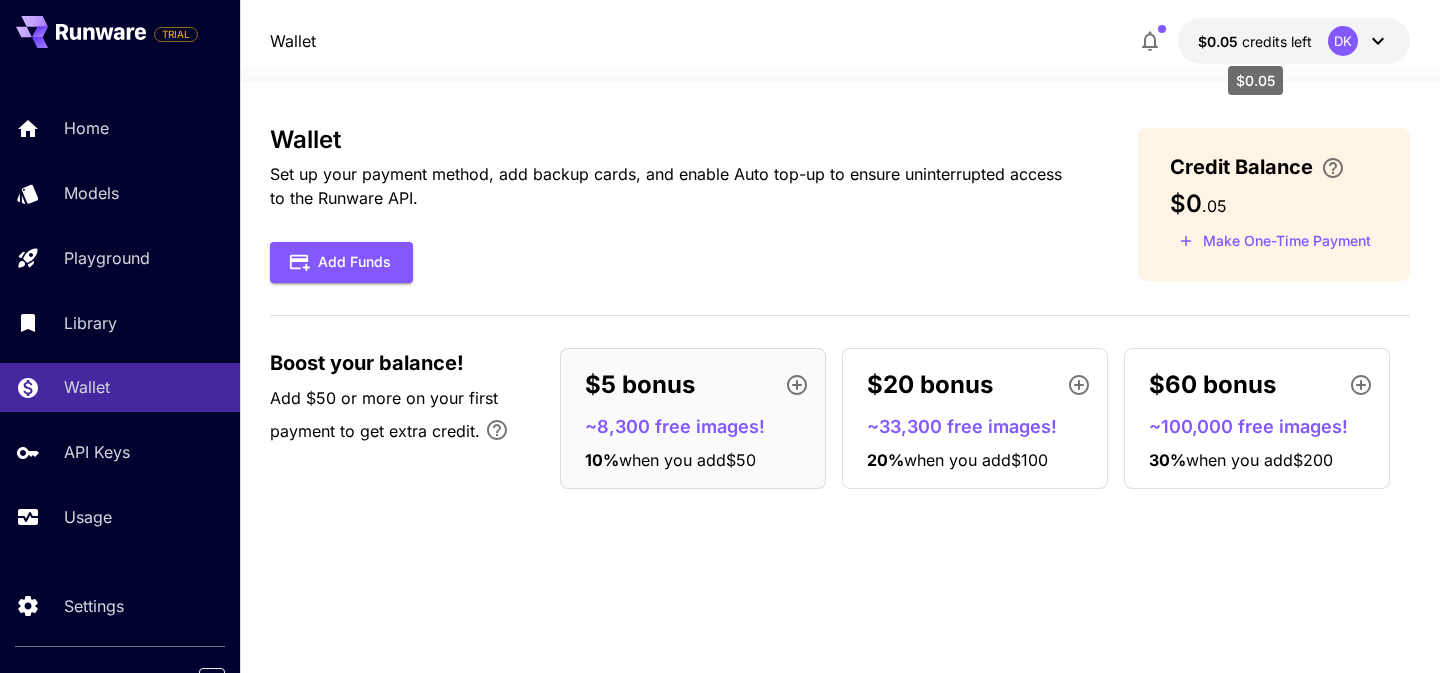 click on "credits left" at bounding box center [1277, 41] 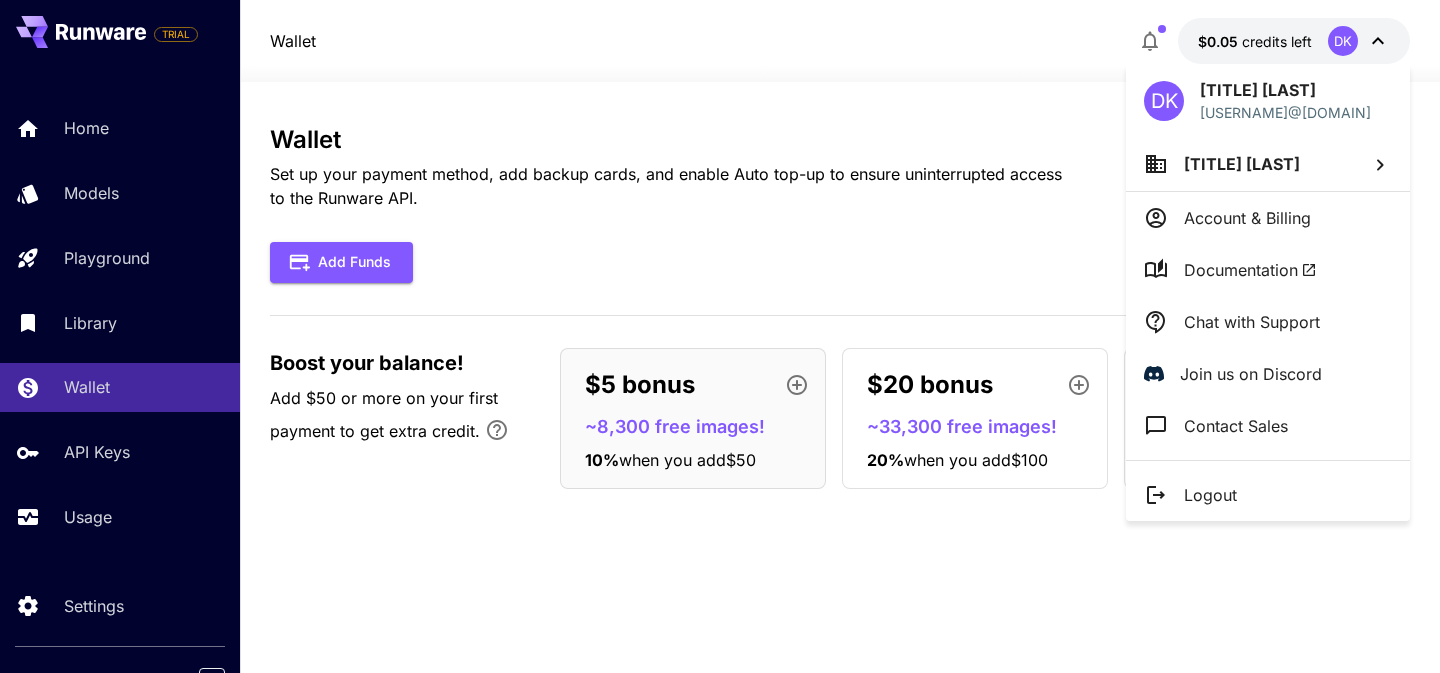 click at bounding box center (720, 336) 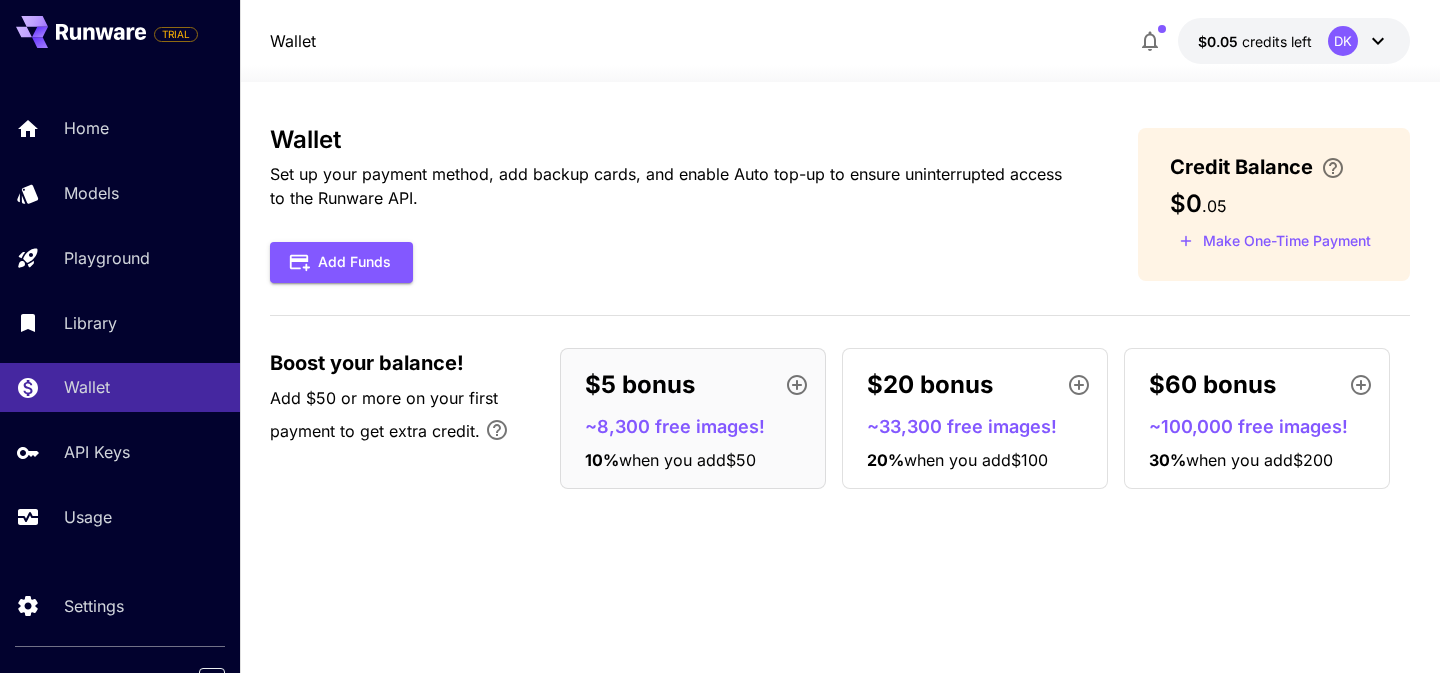 click 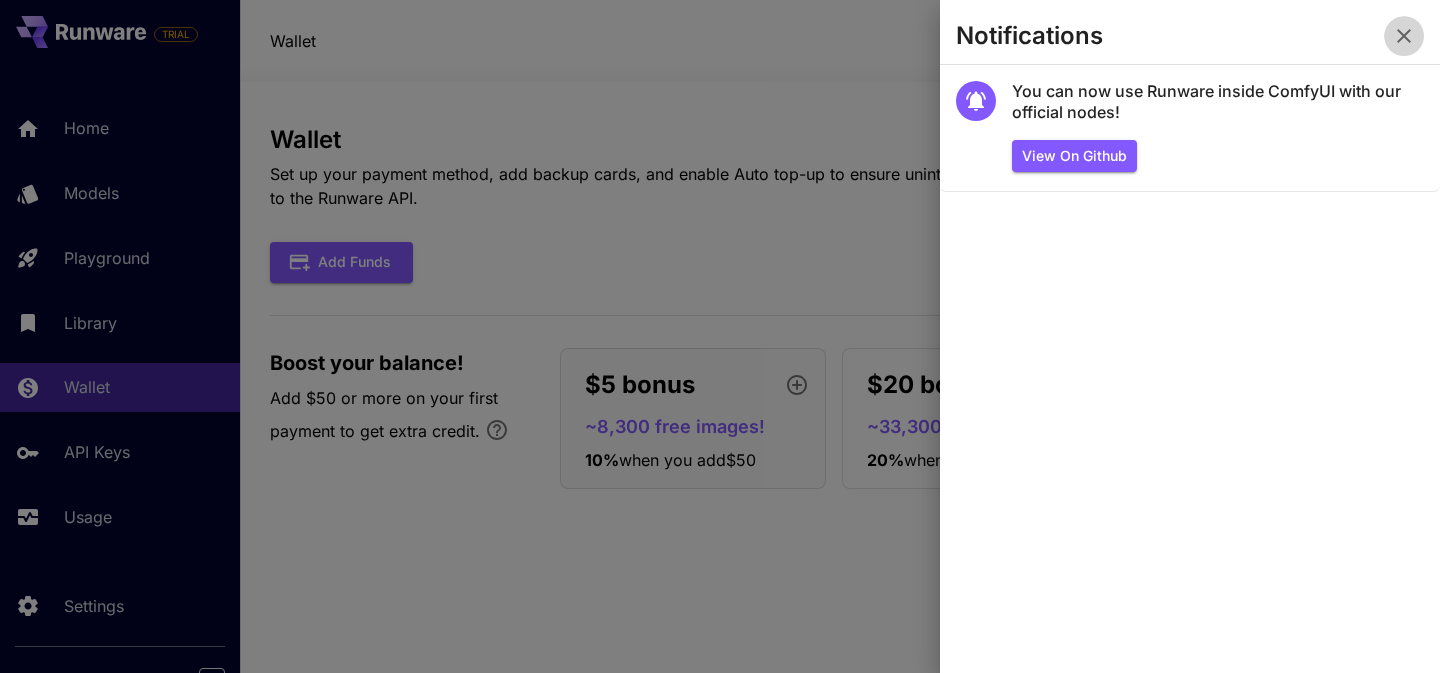 click 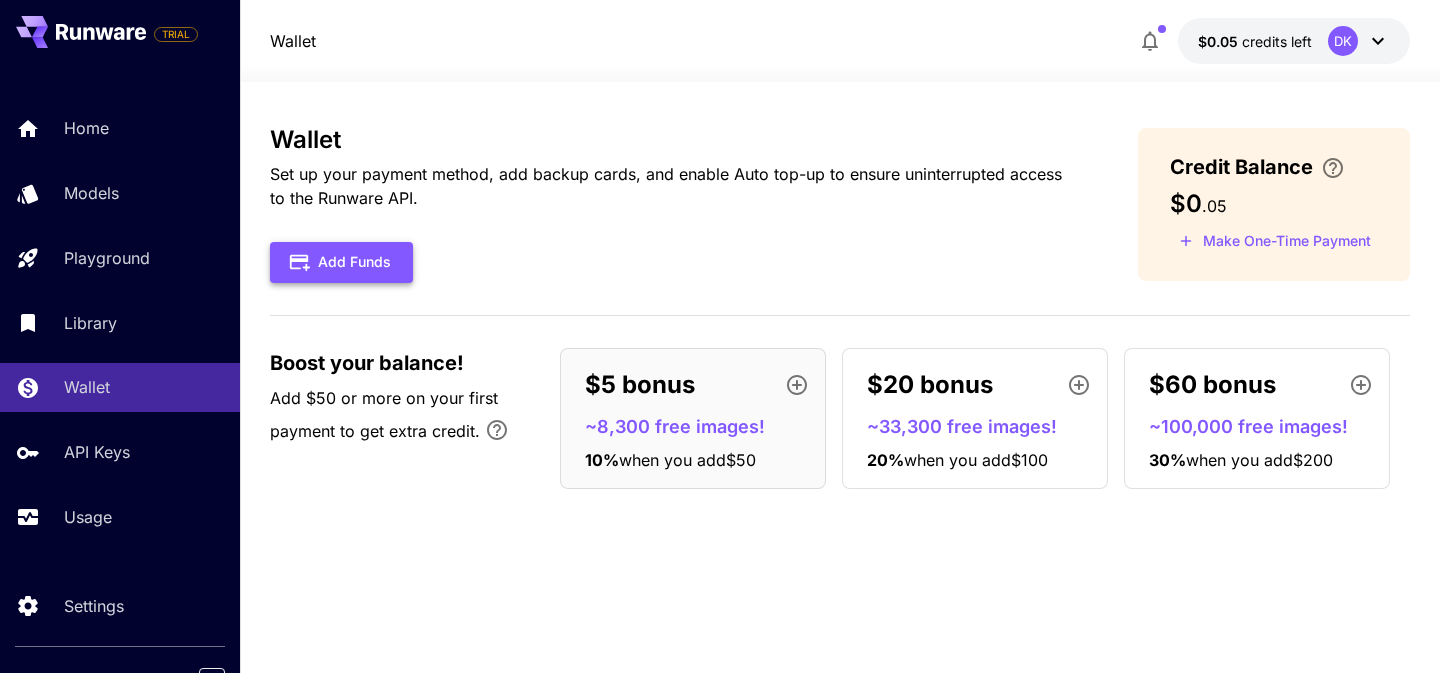 click on "Add Funds" at bounding box center [341, 262] 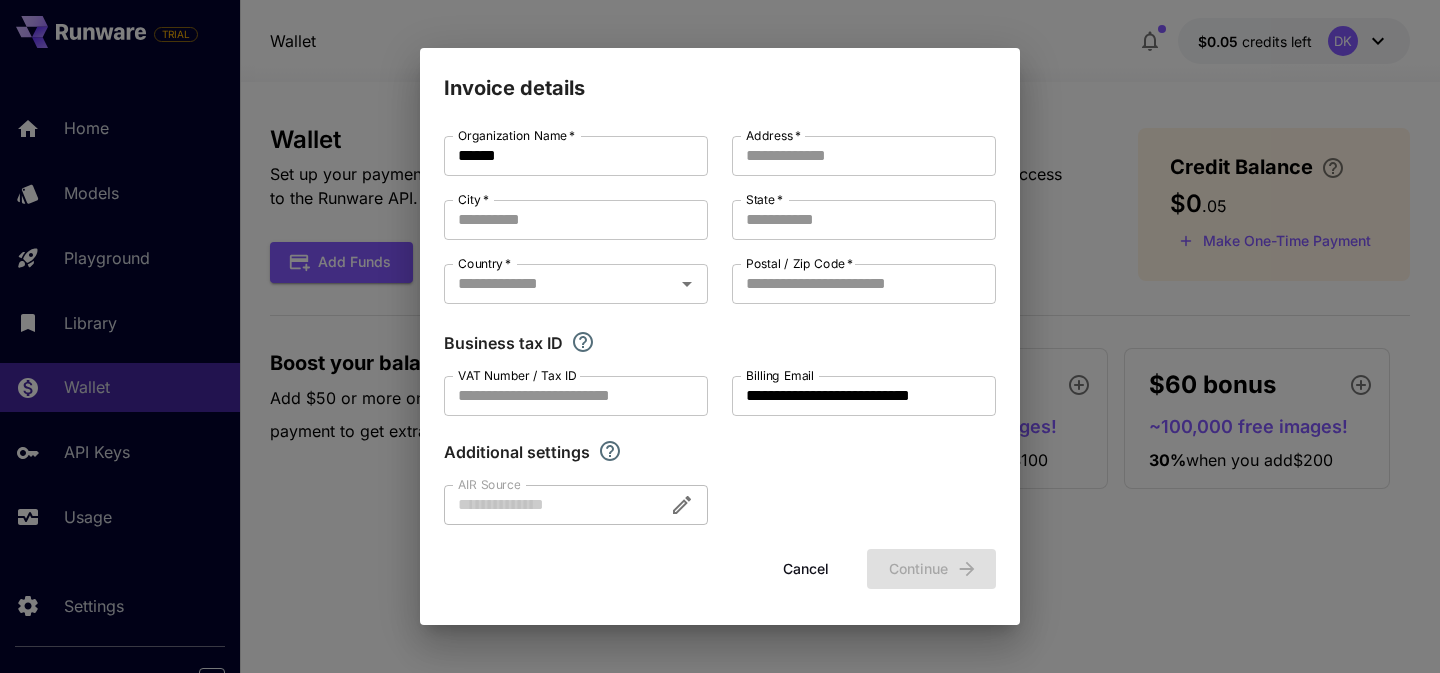 click on "**********" at bounding box center [720, 336] 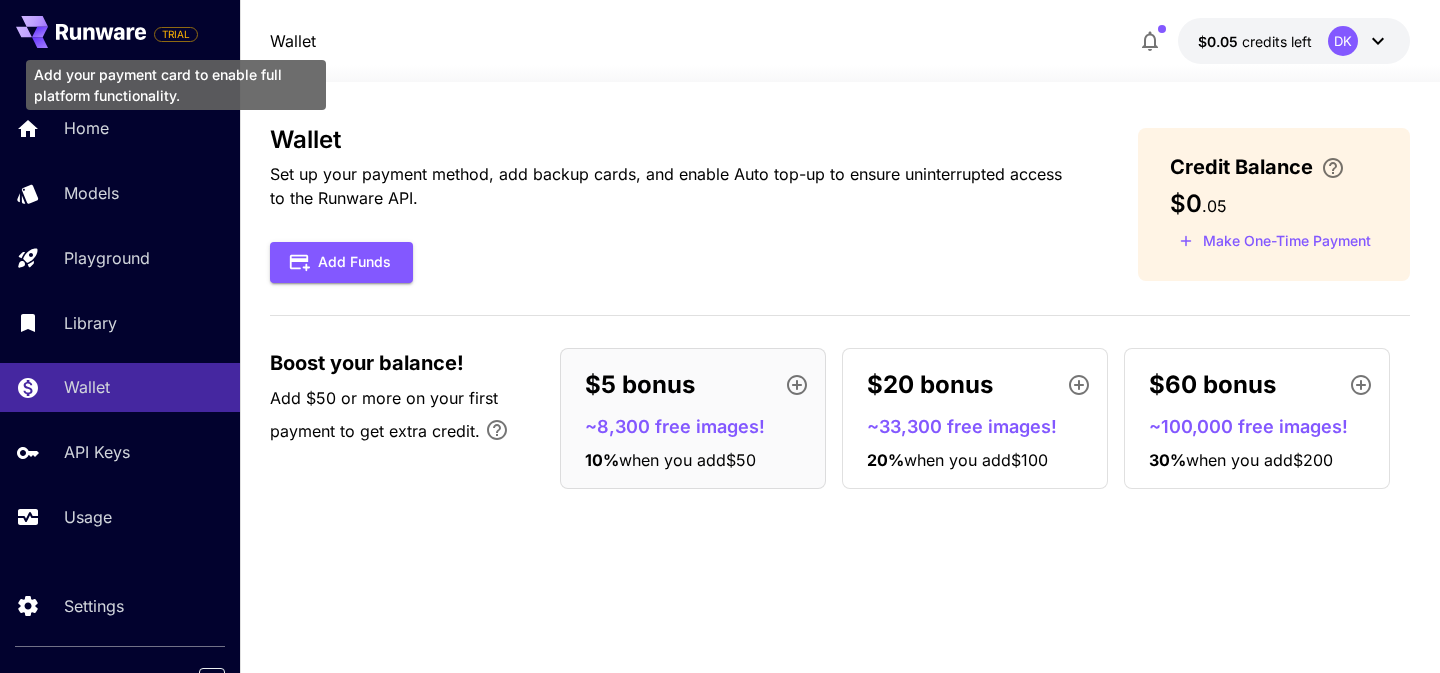 click on "TRIAL" at bounding box center (176, 34) 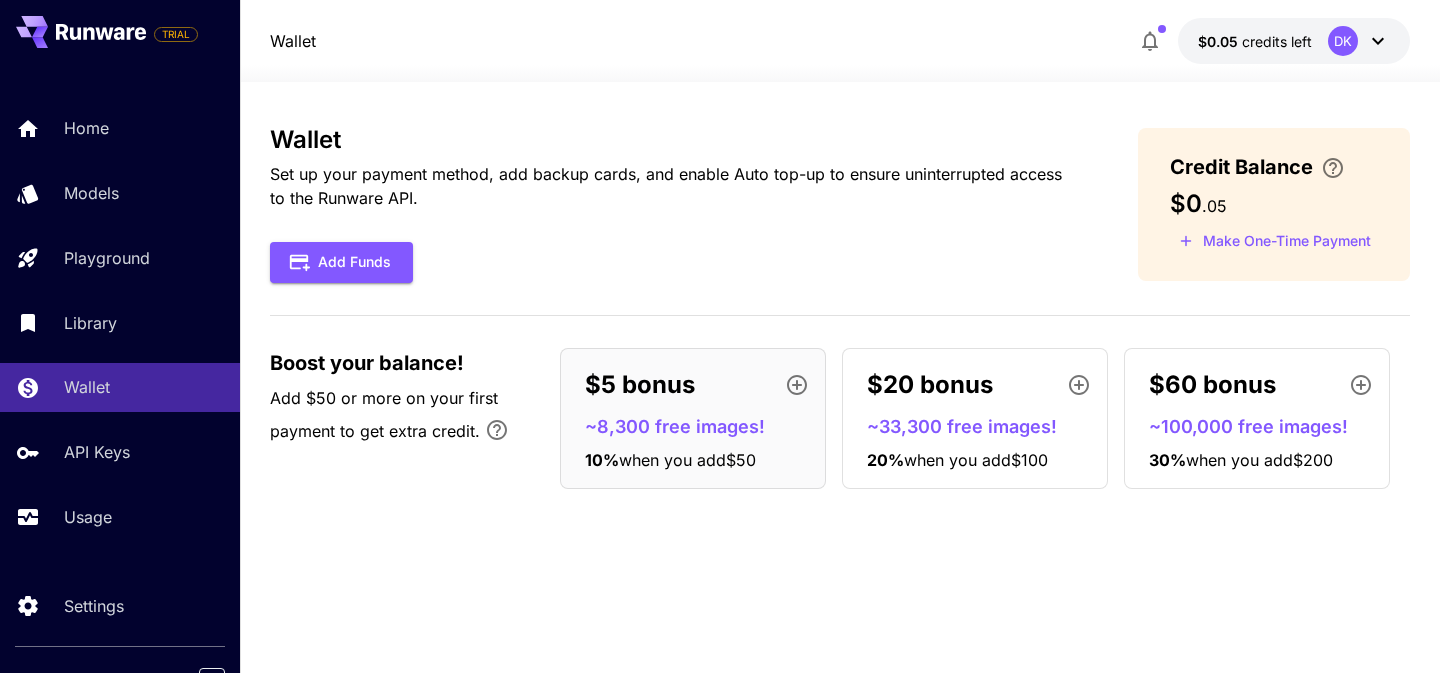 click on "$0.05    credits left  DK" at bounding box center [1294, 41] 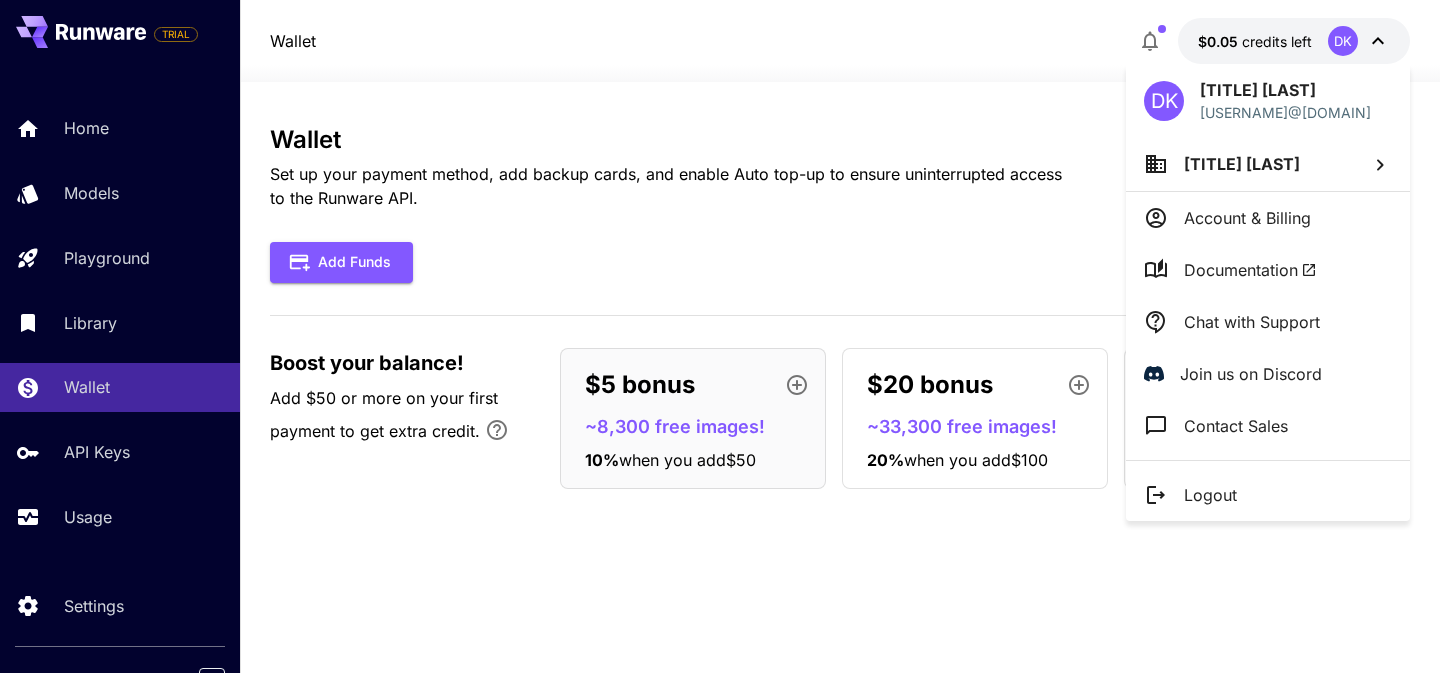 click on "Account & Billing" at bounding box center [1247, 218] 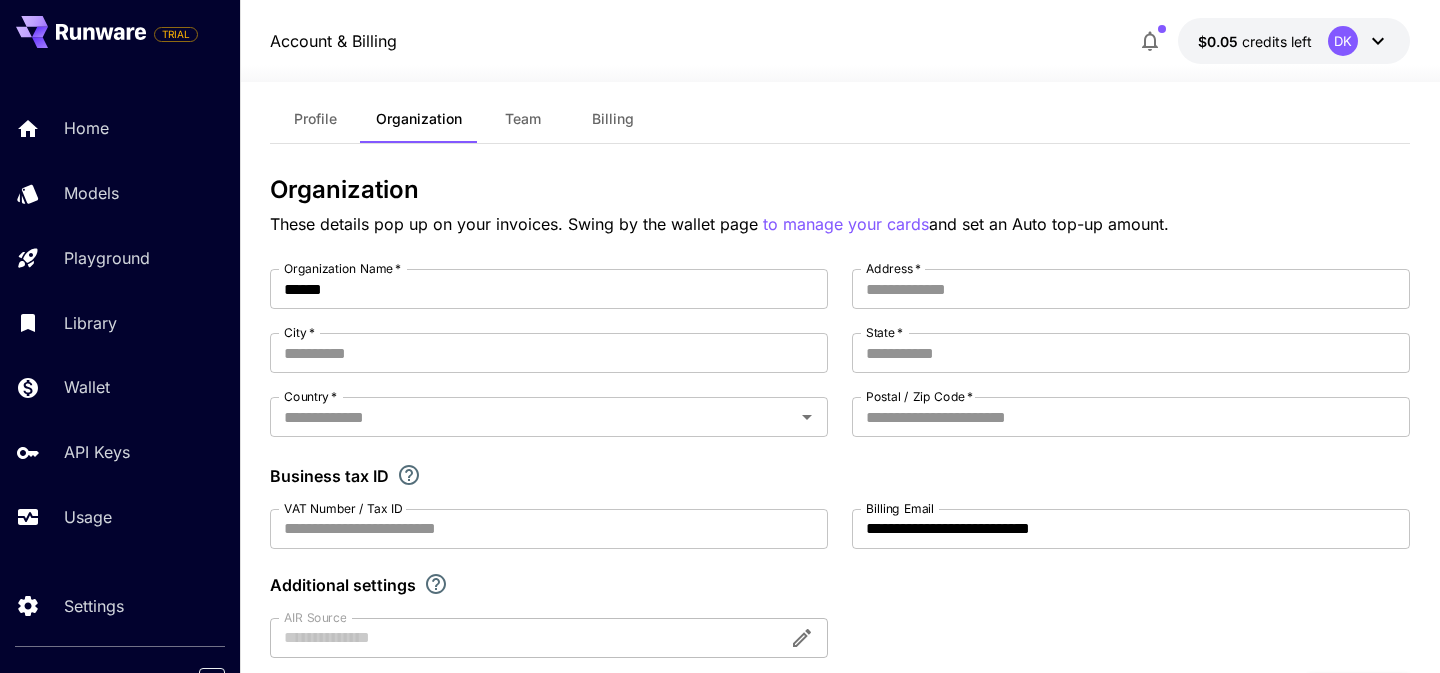 scroll, scrollTop: 38, scrollLeft: 0, axis: vertical 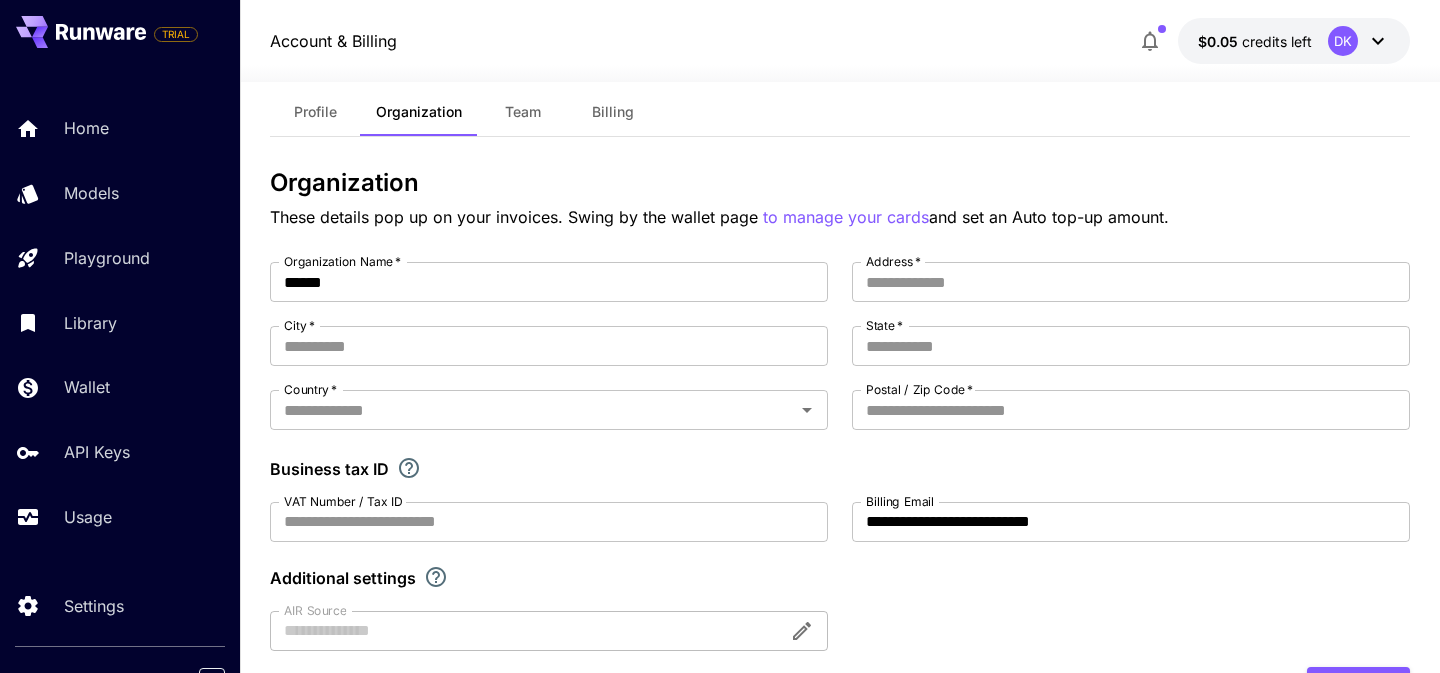 click on "Billing" at bounding box center [613, 112] 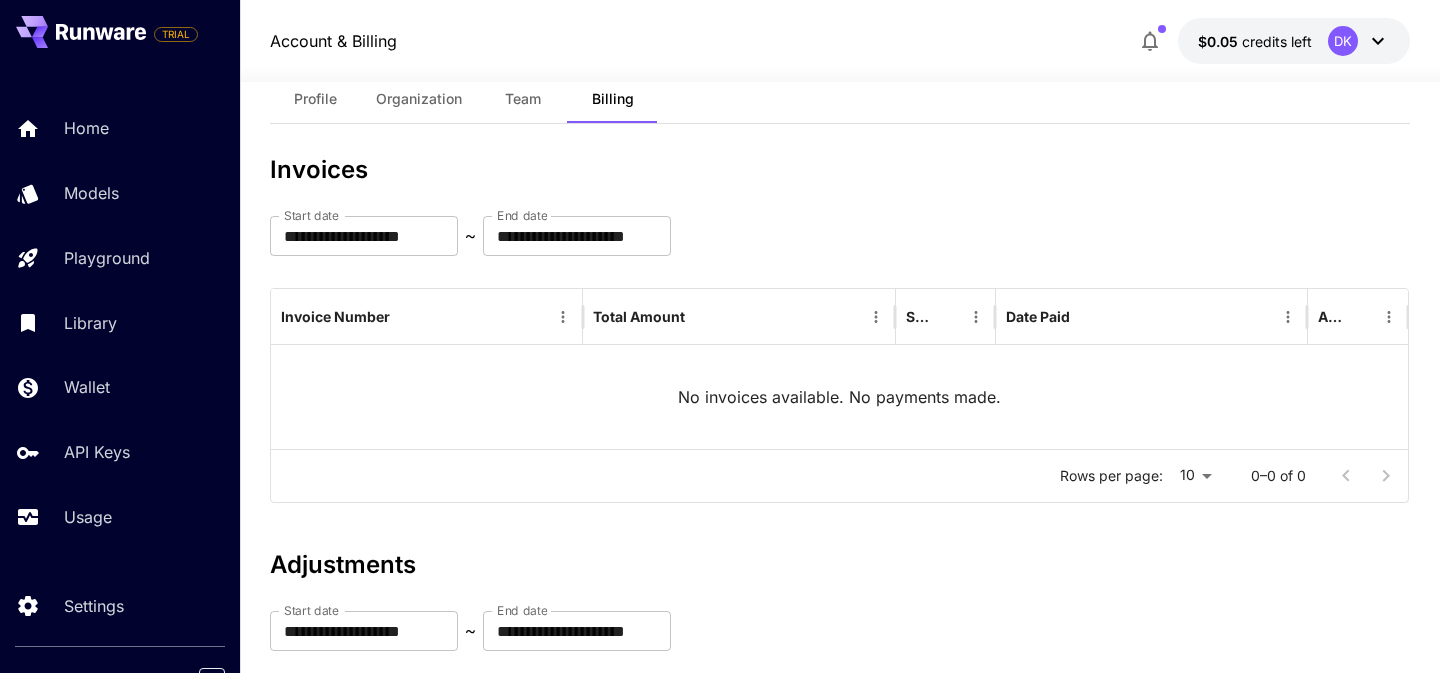 scroll, scrollTop: 0, scrollLeft: 0, axis: both 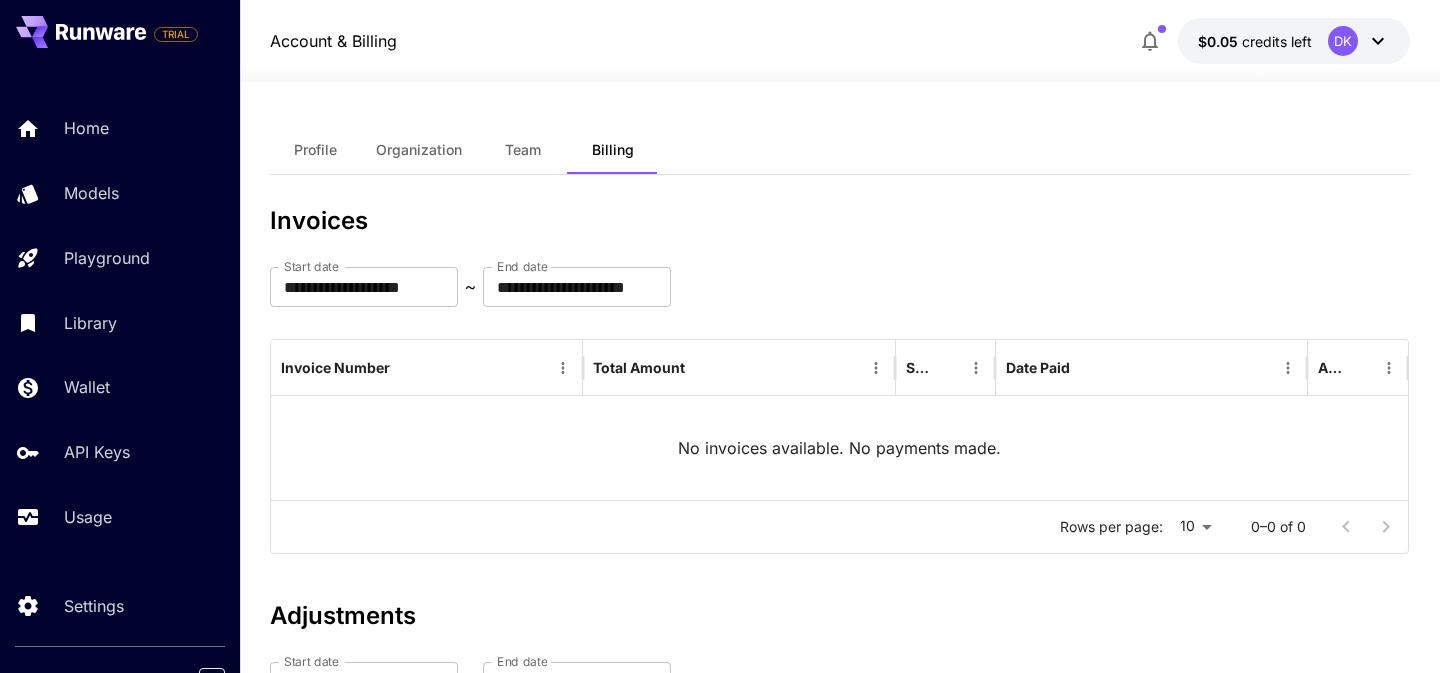 click on "Profile" at bounding box center [315, 150] 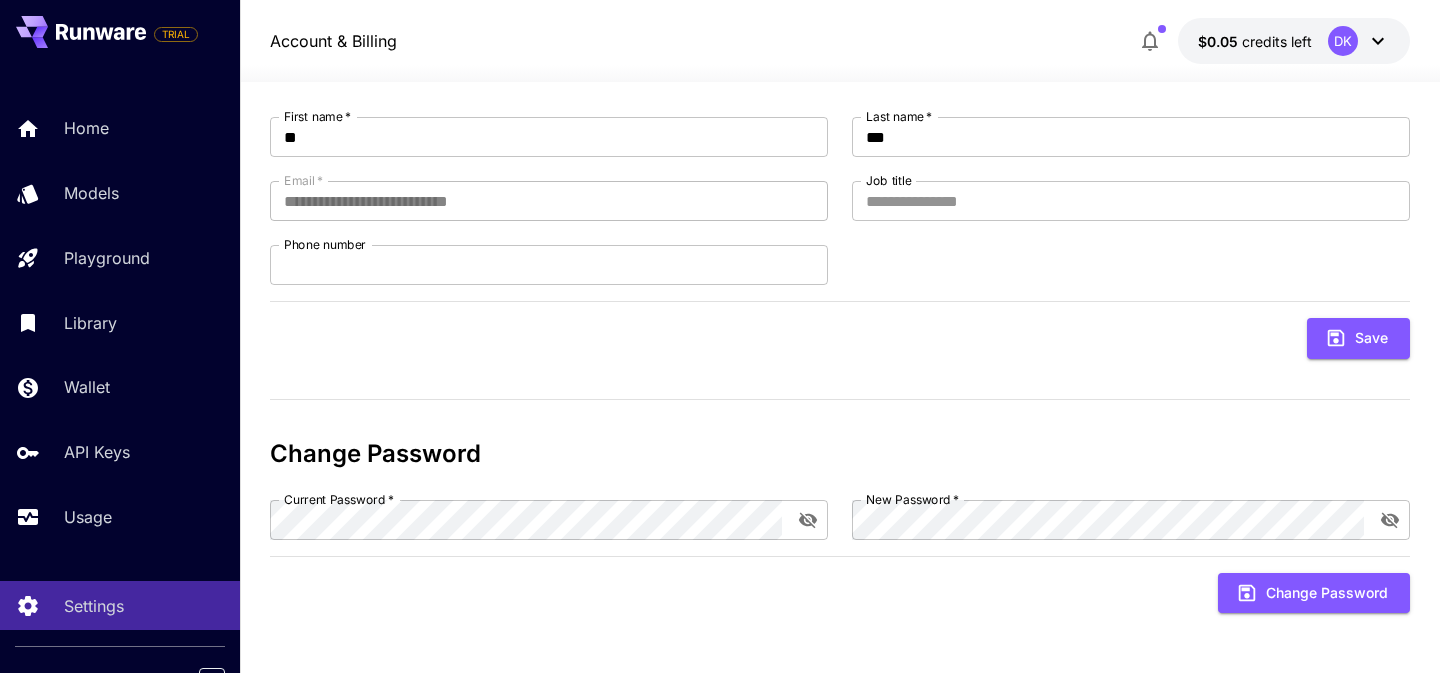 scroll, scrollTop: 0, scrollLeft: 0, axis: both 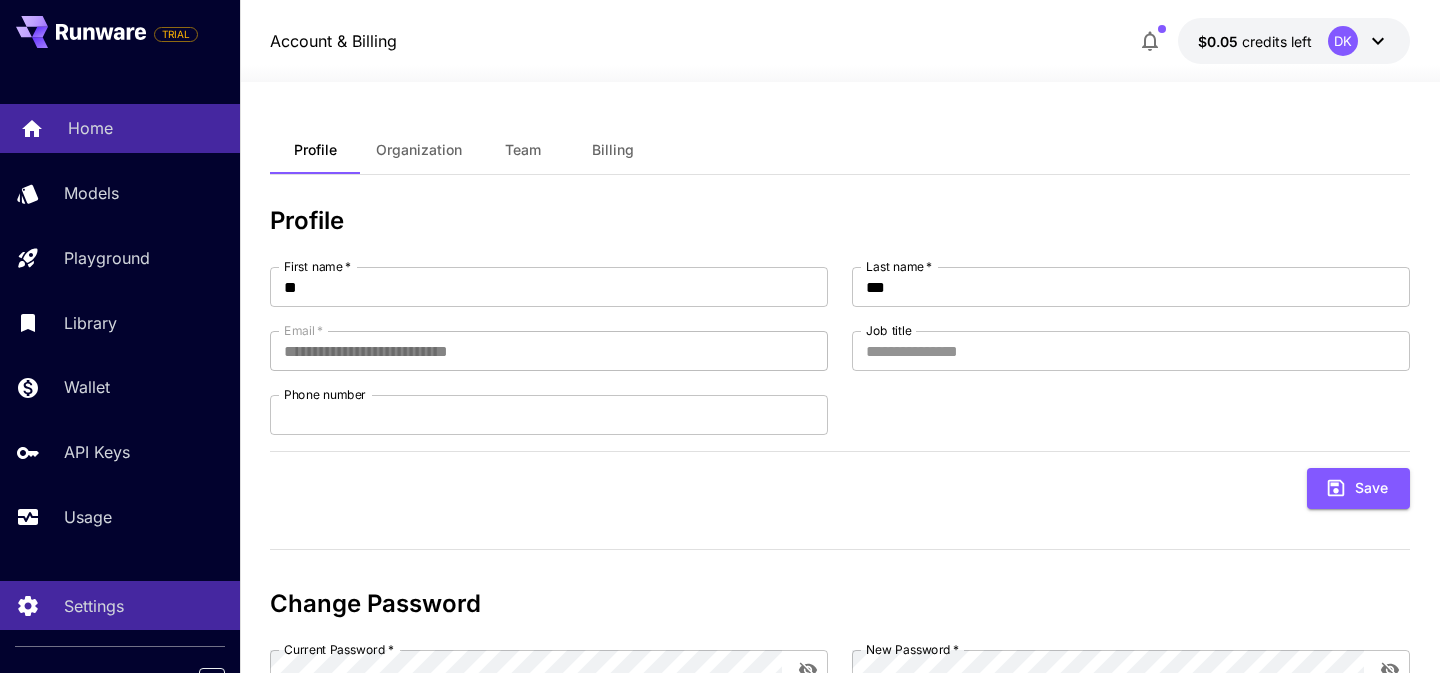 click on "Home" at bounding box center [90, 128] 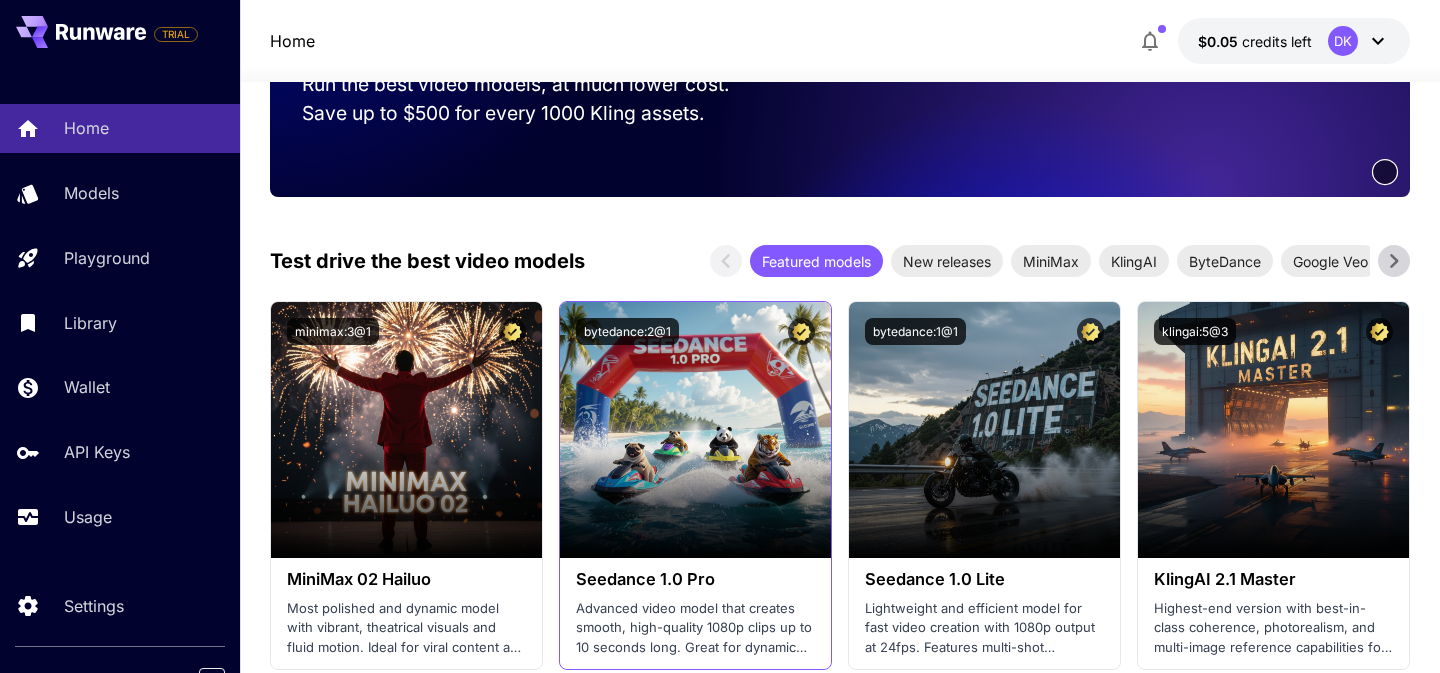 scroll, scrollTop: 387, scrollLeft: 0, axis: vertical 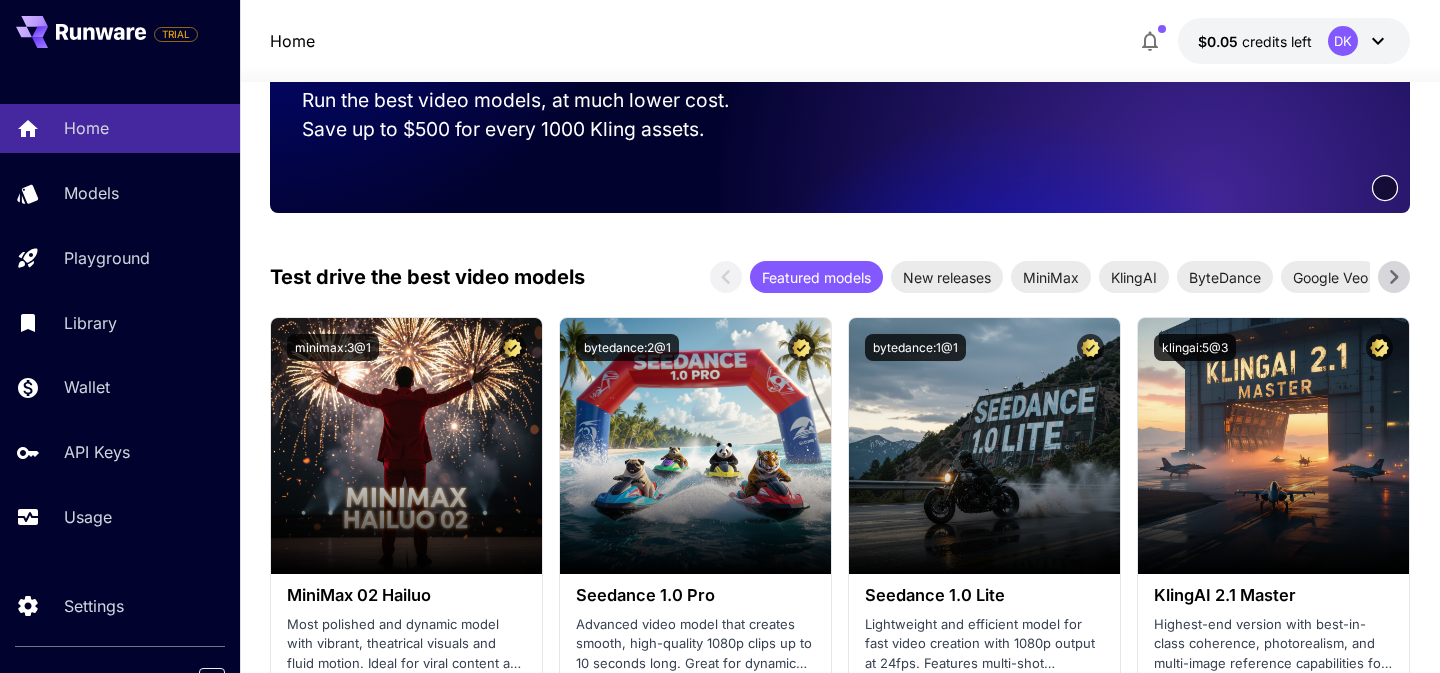 click 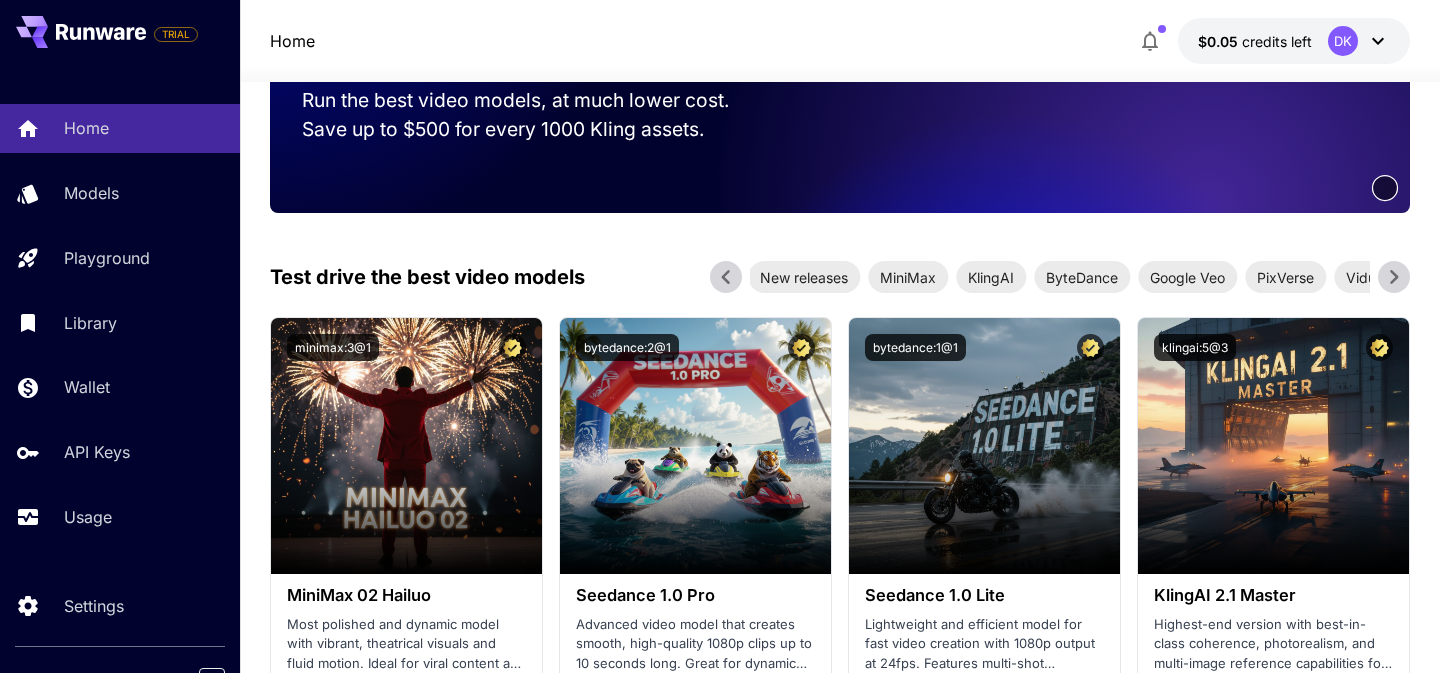 click 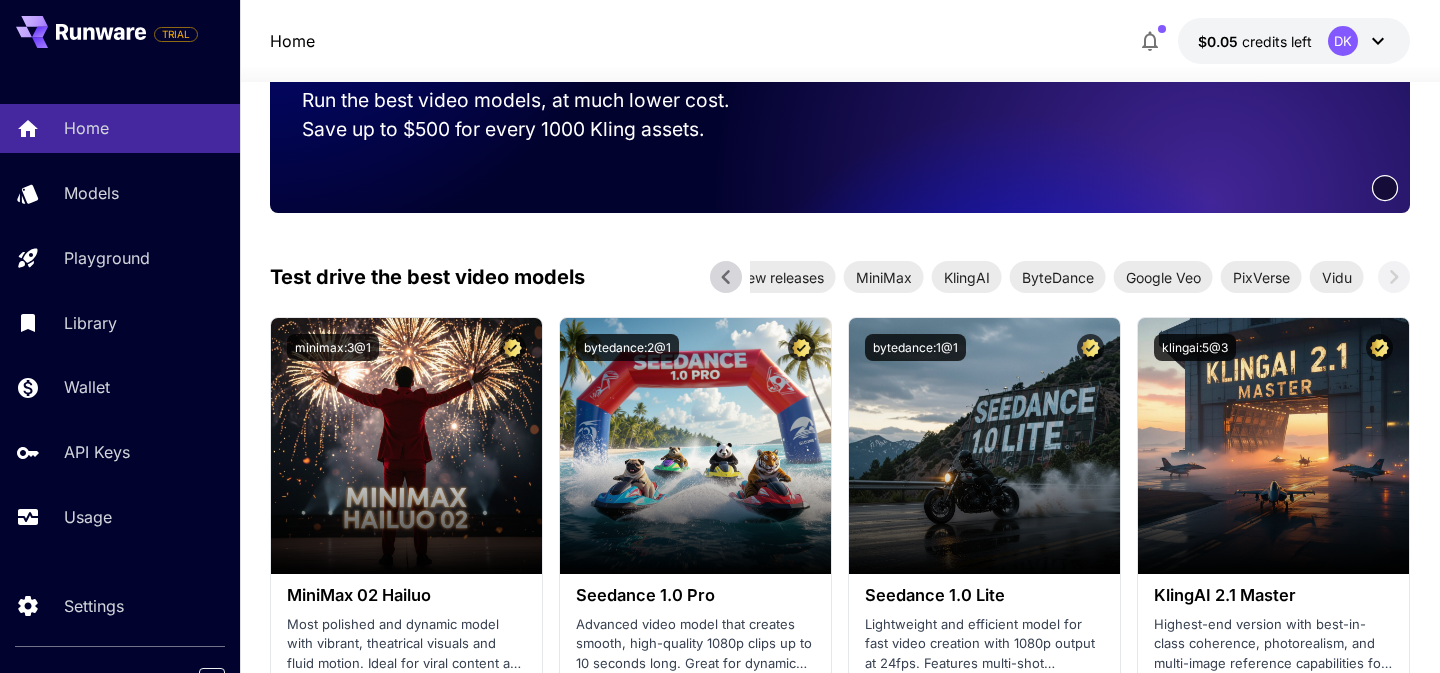 click 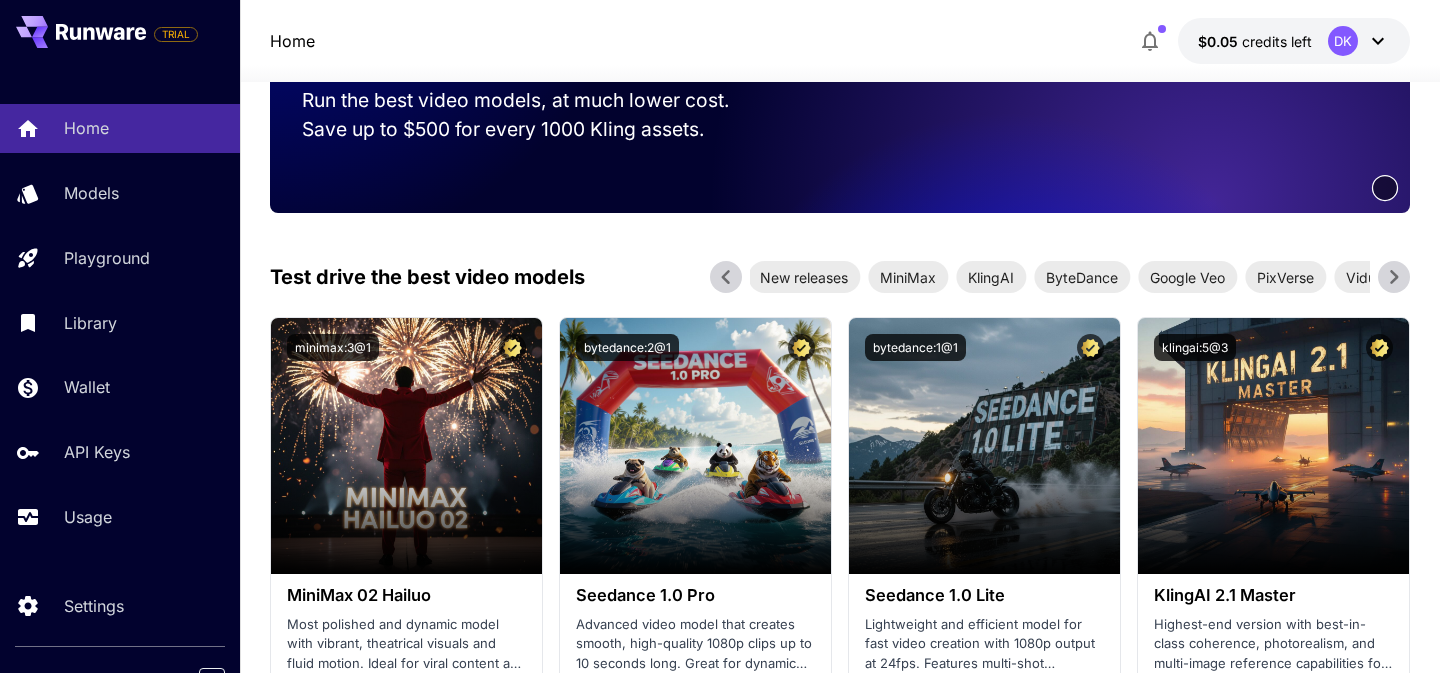 click 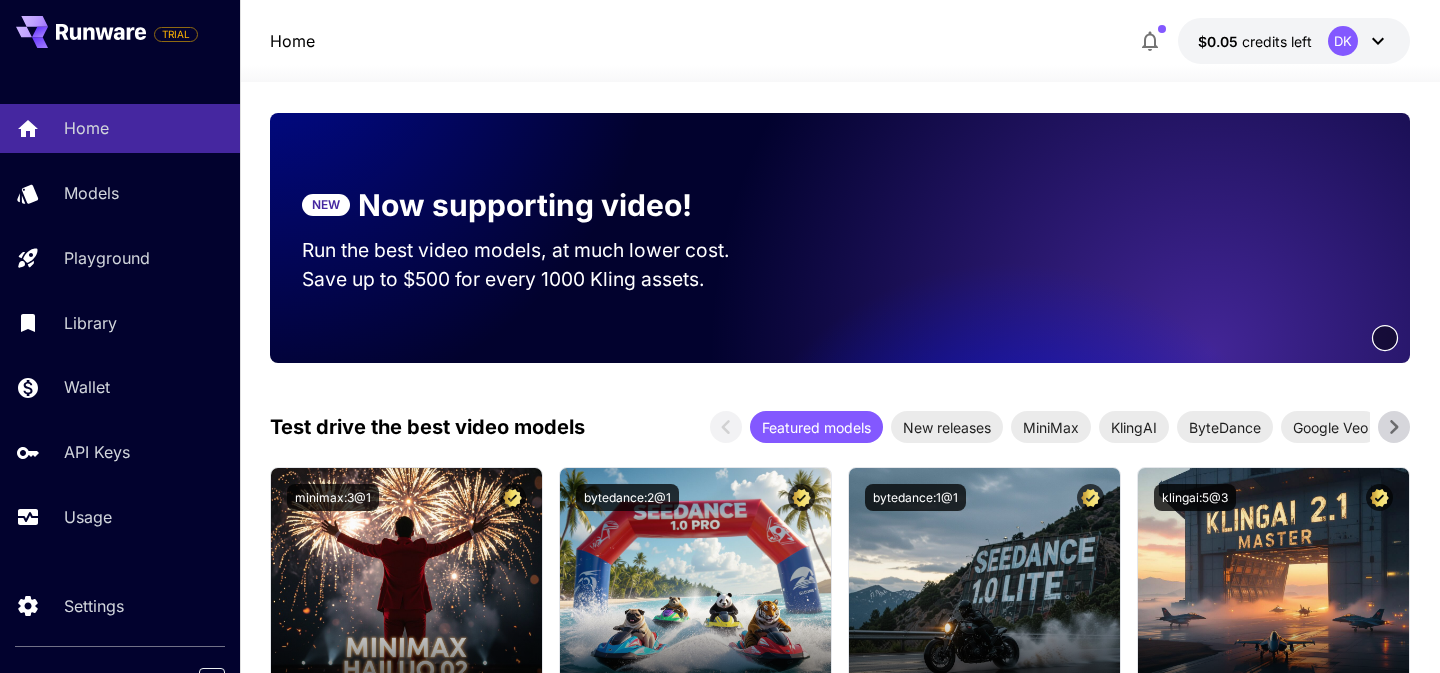 scroll, scrollTop: 0, scrollLeft: 0, axis: both 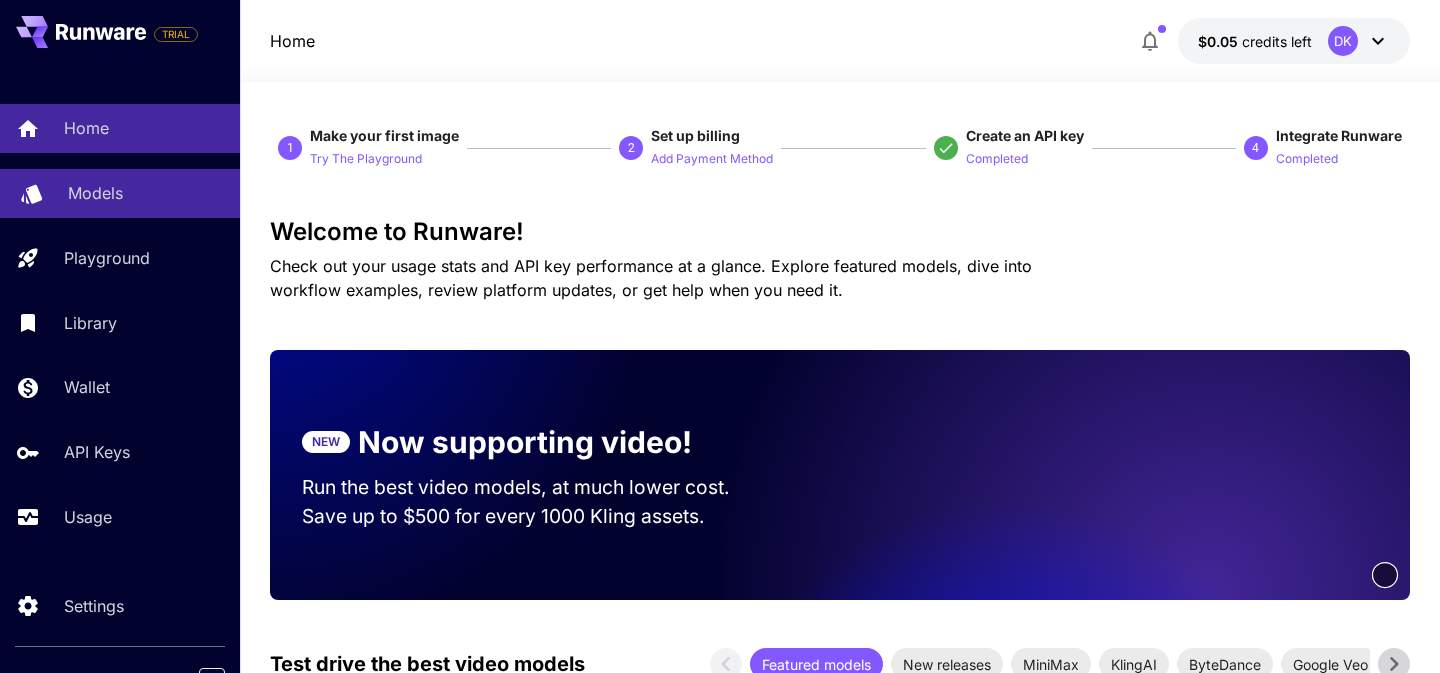 click on "Models" at bounding box center [120, 193] 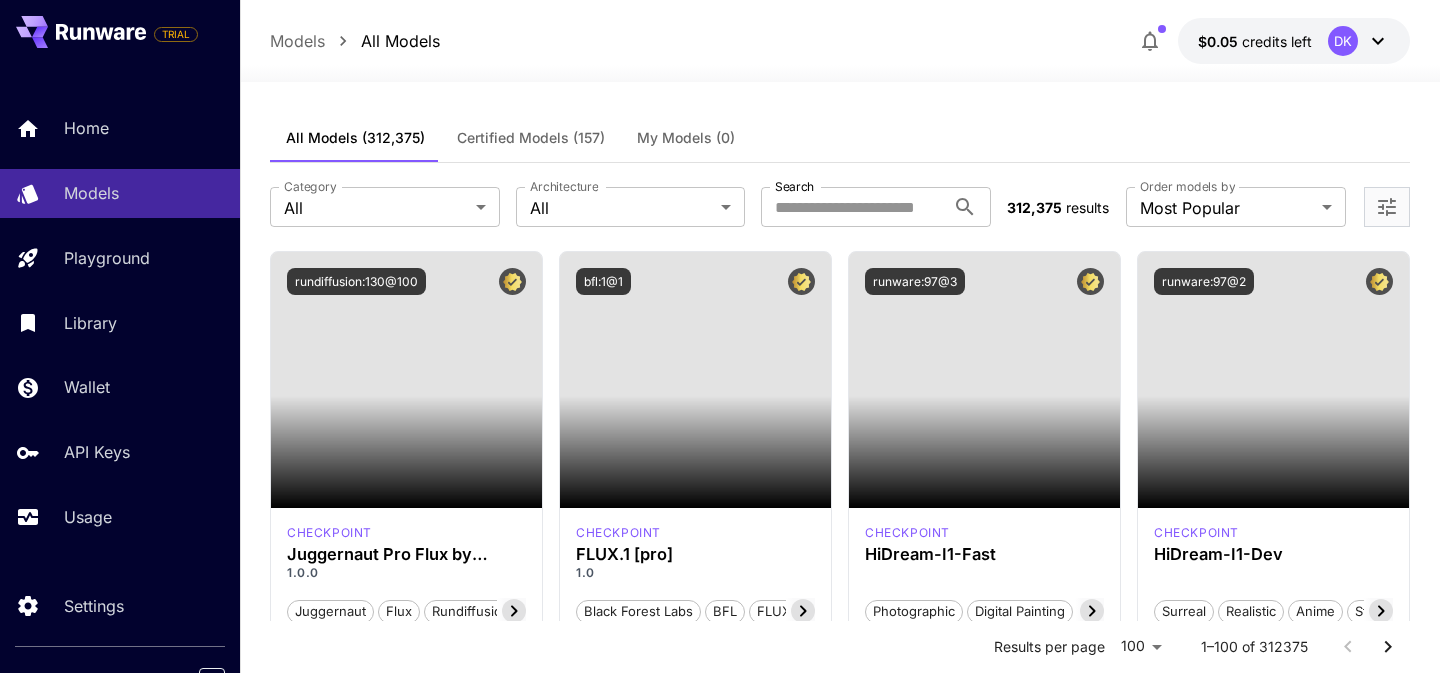 scroll, scrollTop: 0, scrollLeft: 0, axis: both 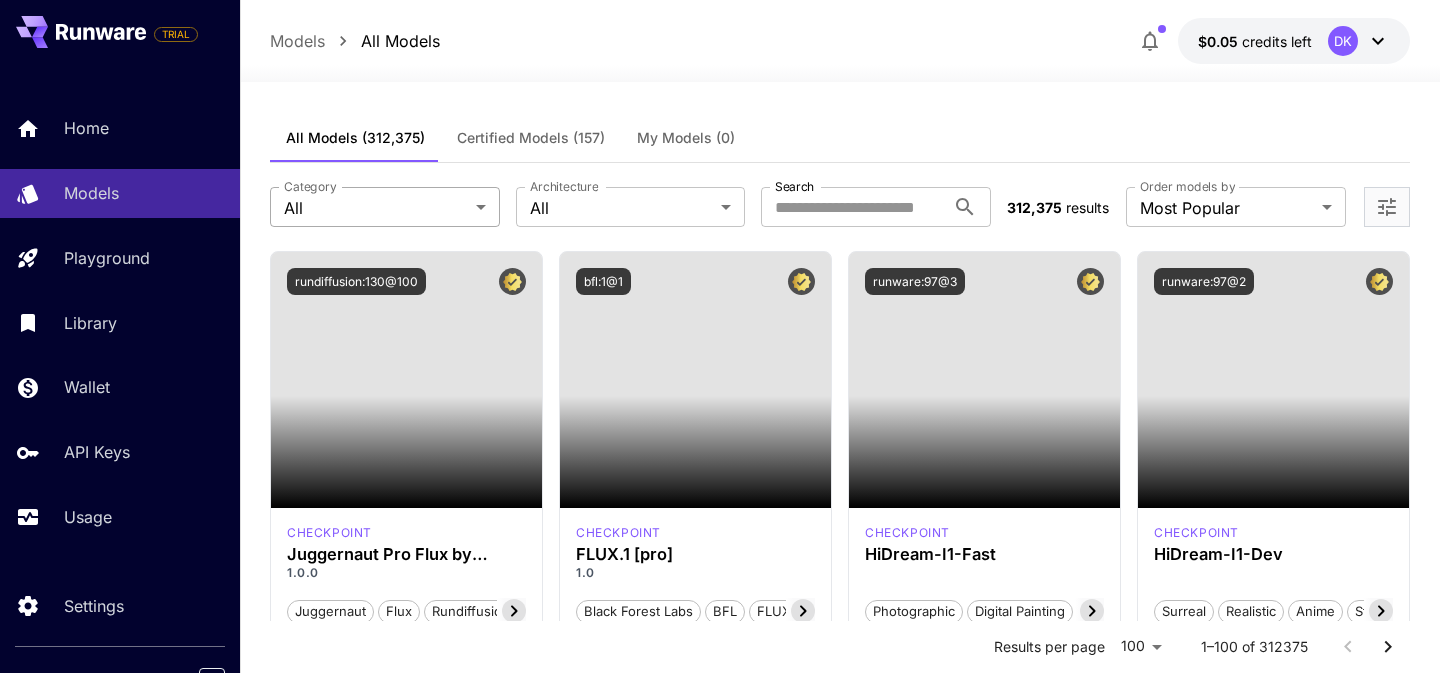 click on "**********" at bounding box center (720, 9553) 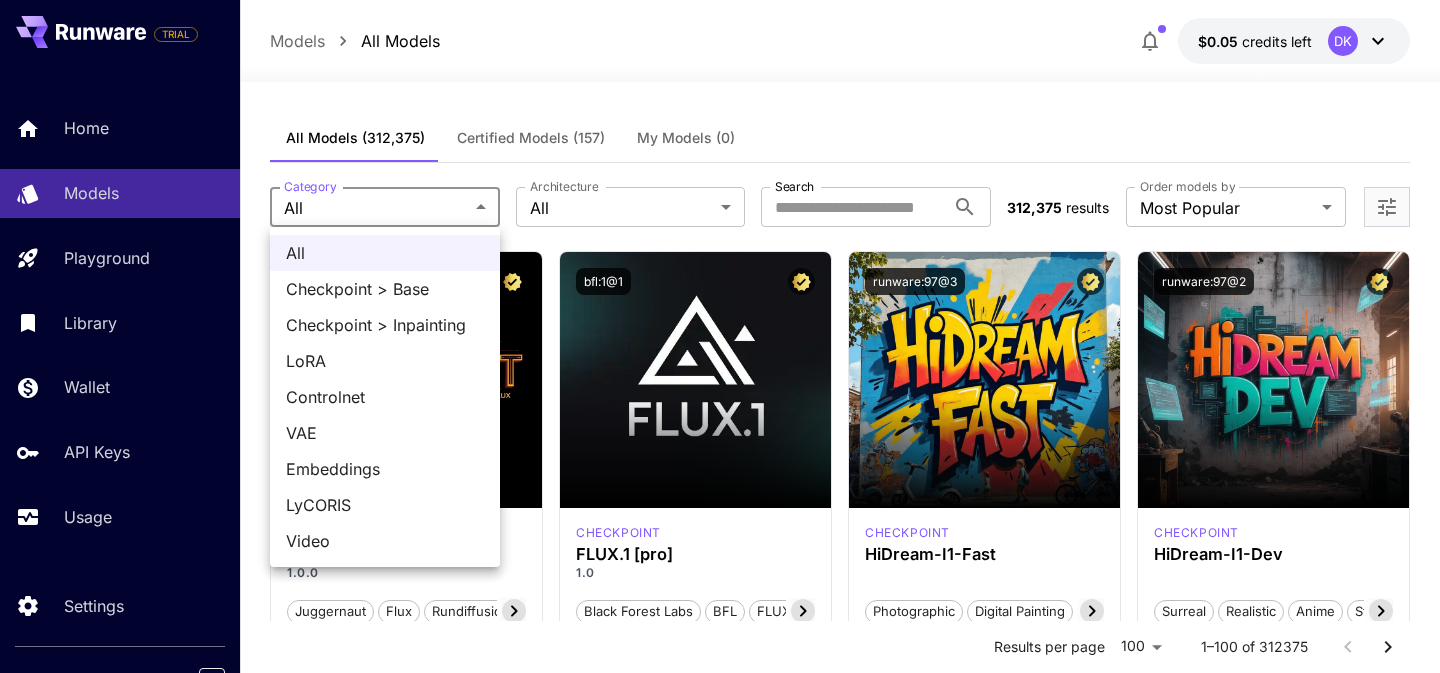 click at bounding box center (720, 336) 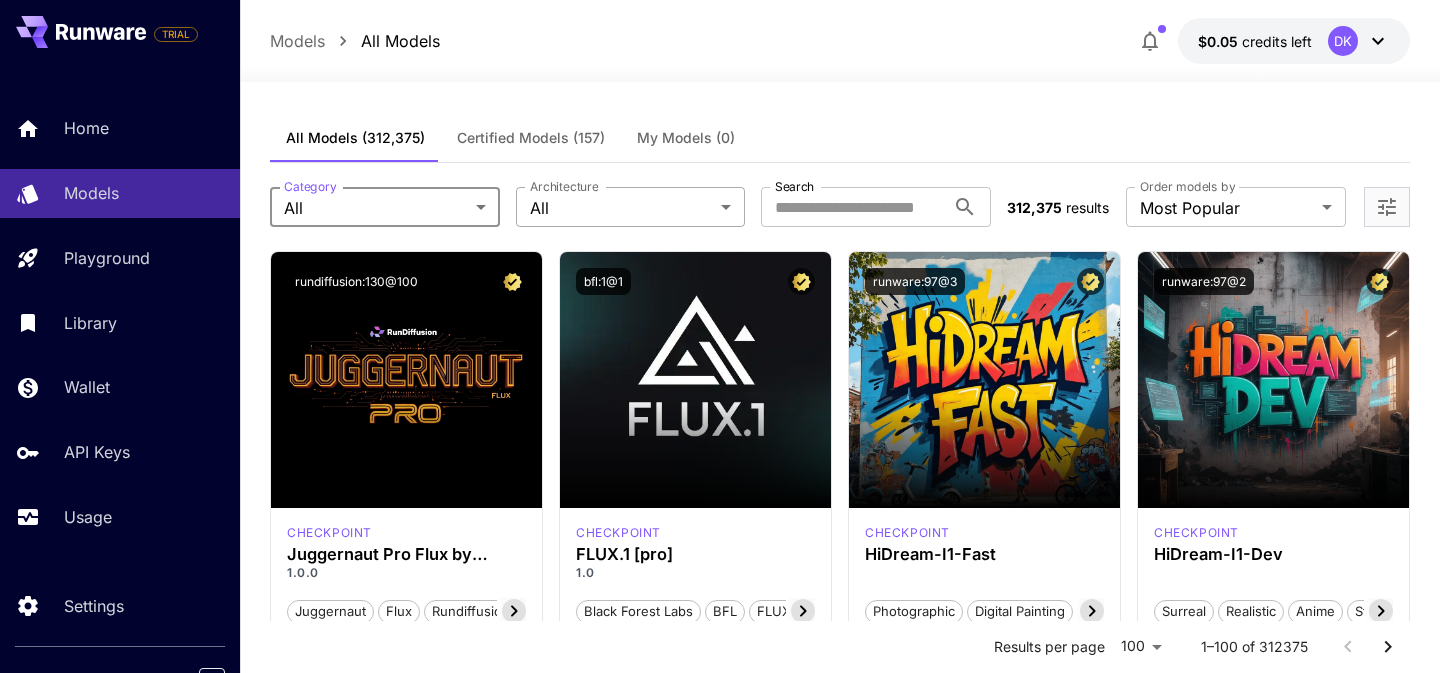 click on "**********" at bounding box center (720, 9553) 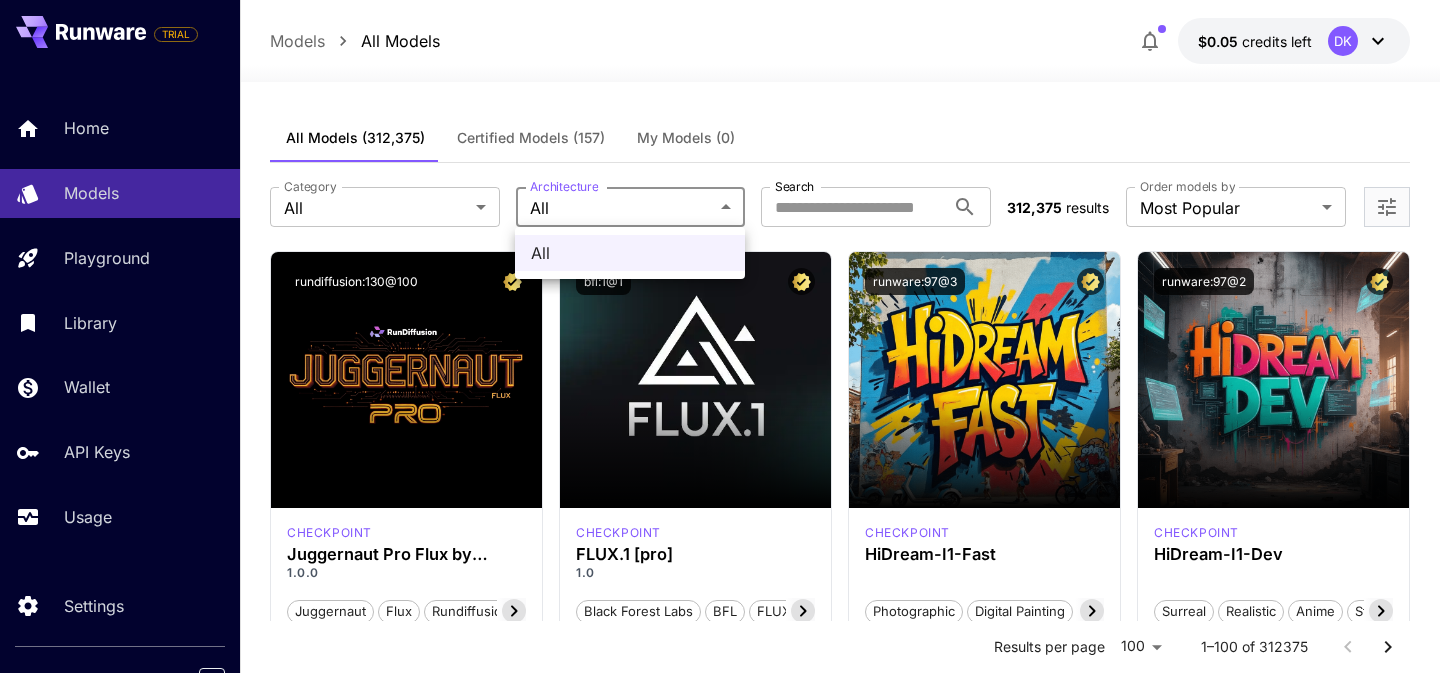 click at bounding box center (720, 336) 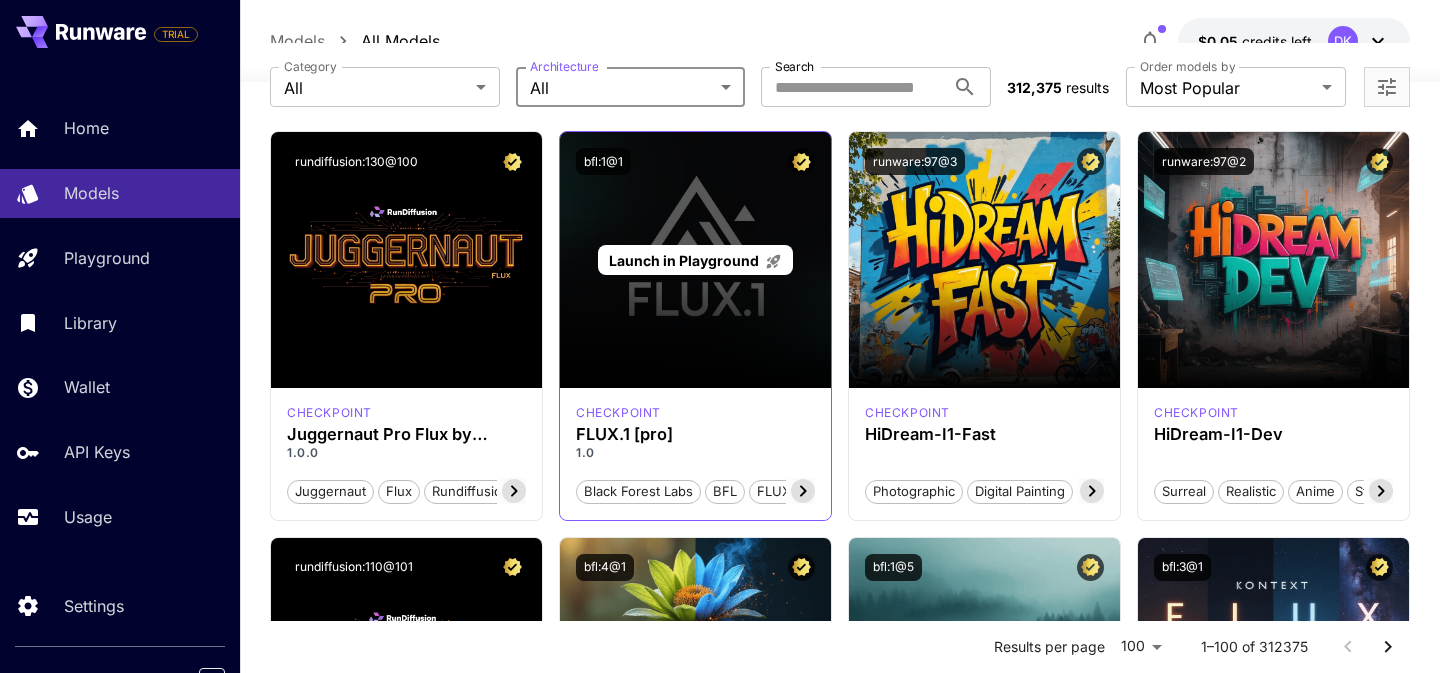 scroll, scrollTop: 132, scrollLeft: 0, axis: vertical 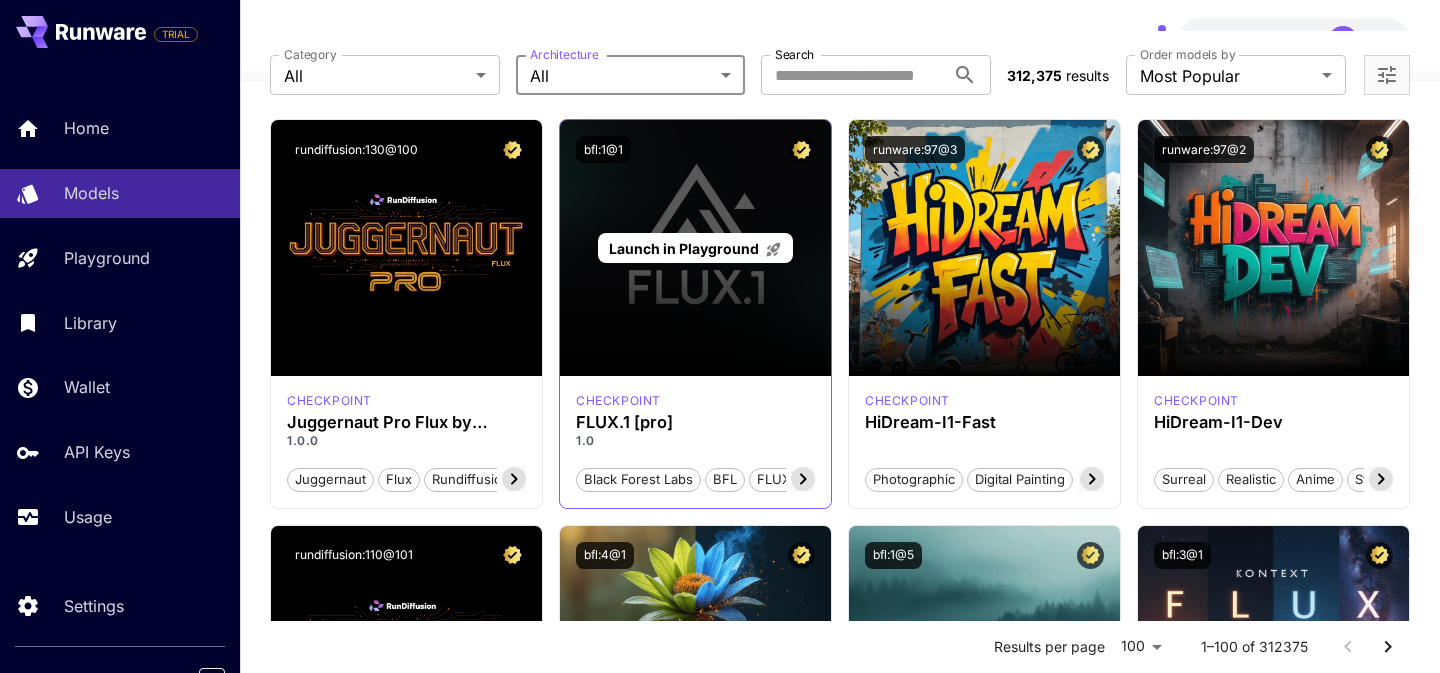 click on "Launch in Playground" at bounding box center (695, 248) 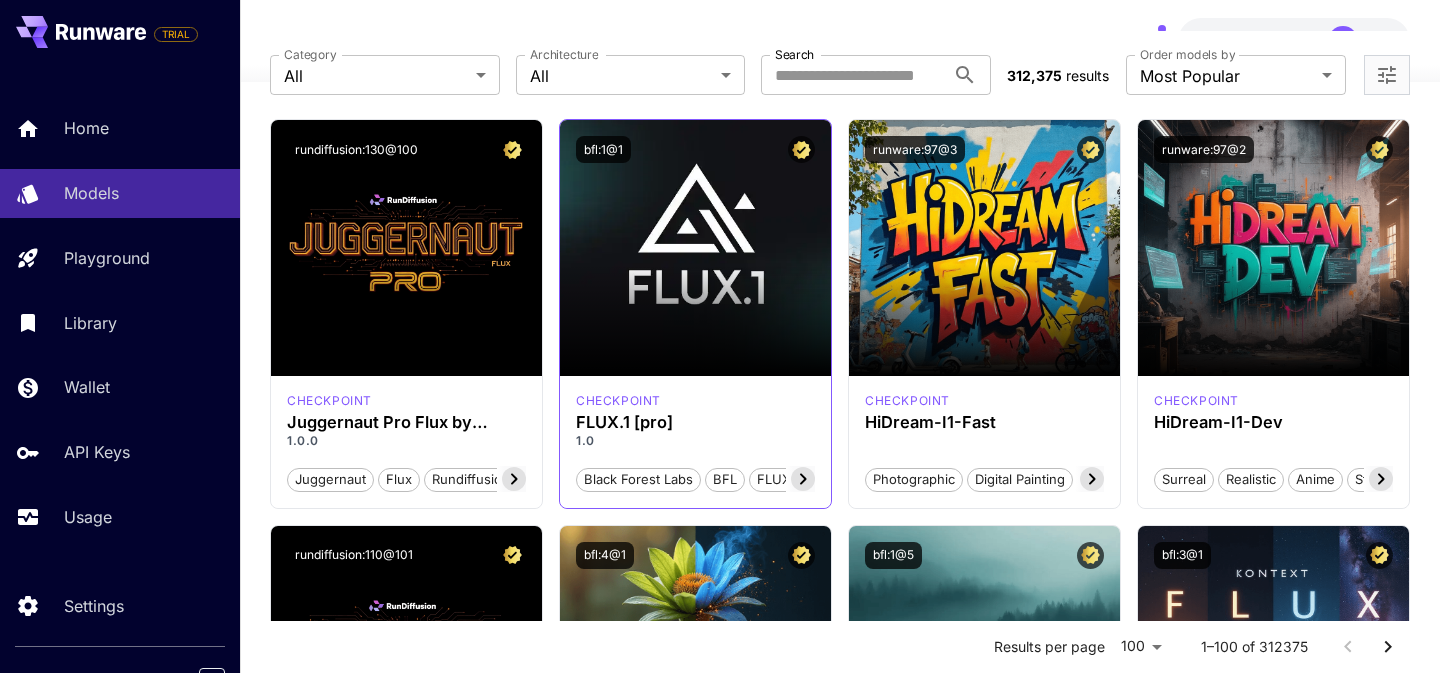 click 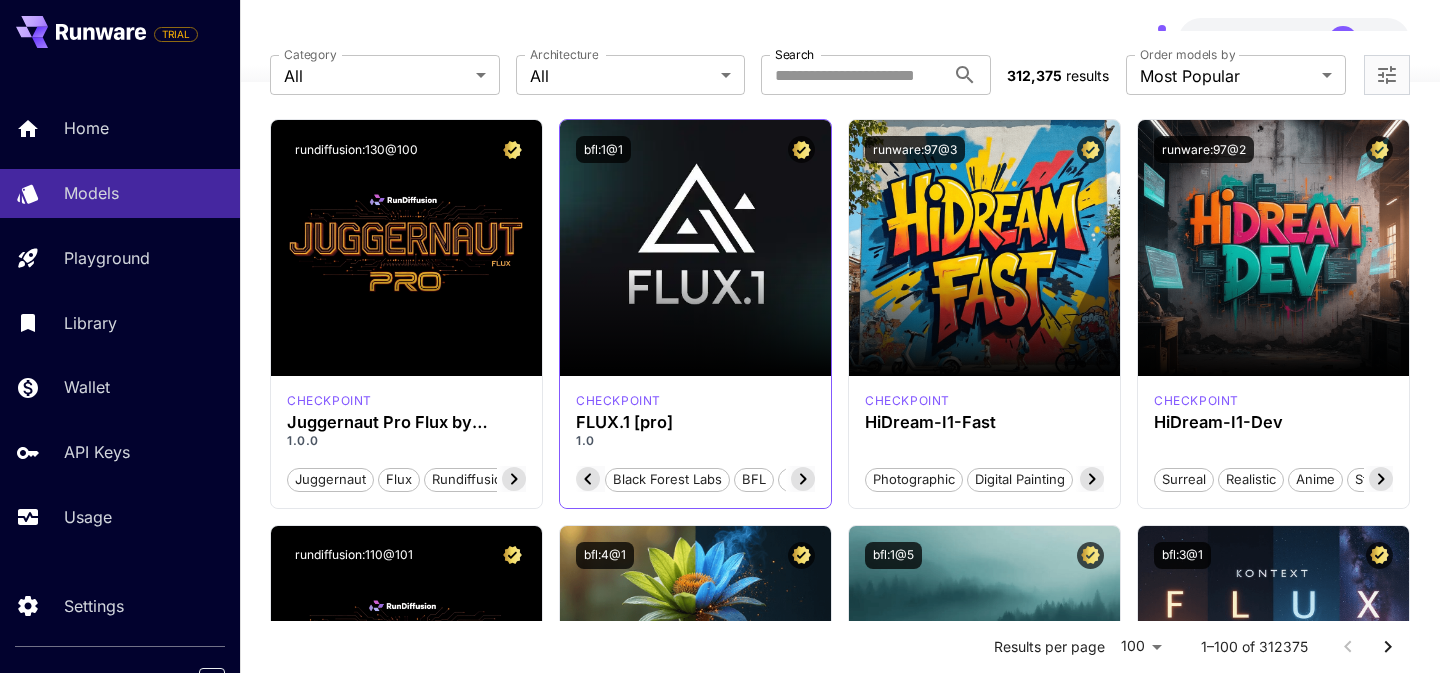 scroll, scrollTop: 0, scrollLeft: 54, axis: horizontal 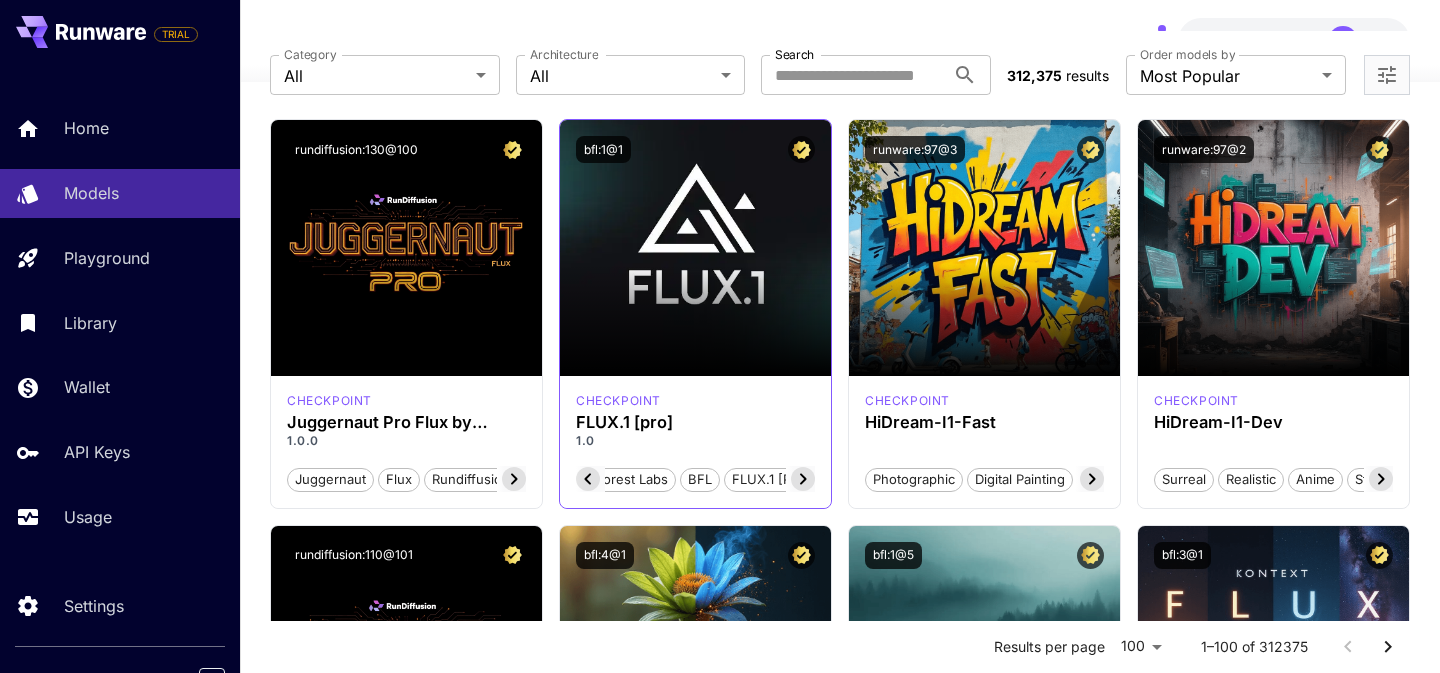 click 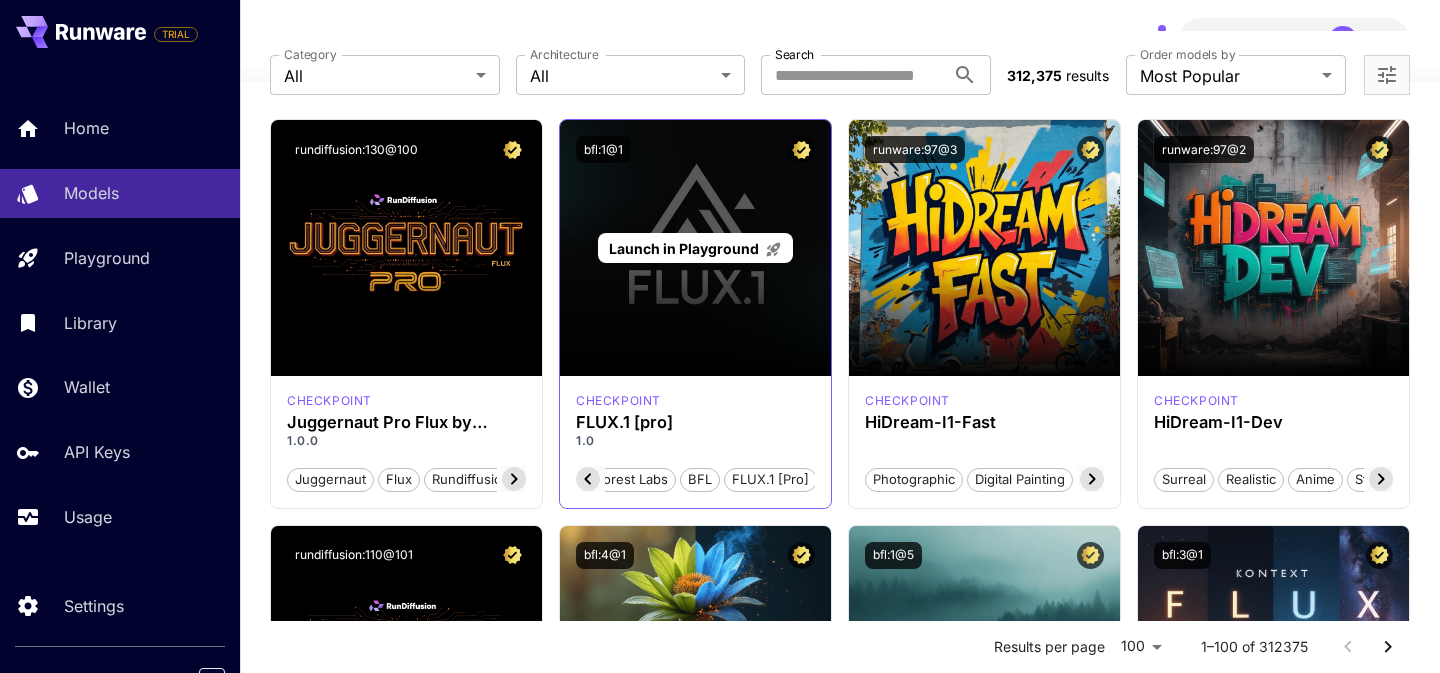 click on "Launch in Playground" at bounding box center [695, 248] 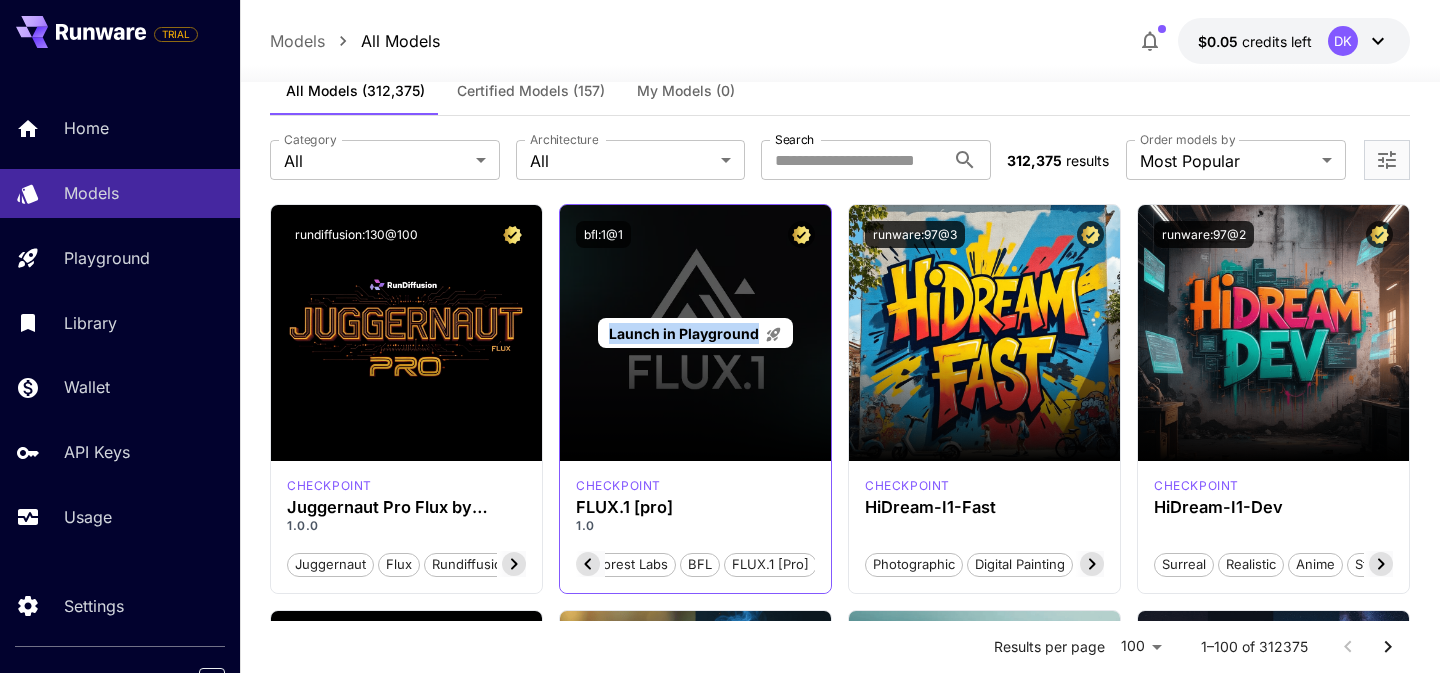 scroll, scrollTop: 46, scrollLeft: 0, axis: vertical 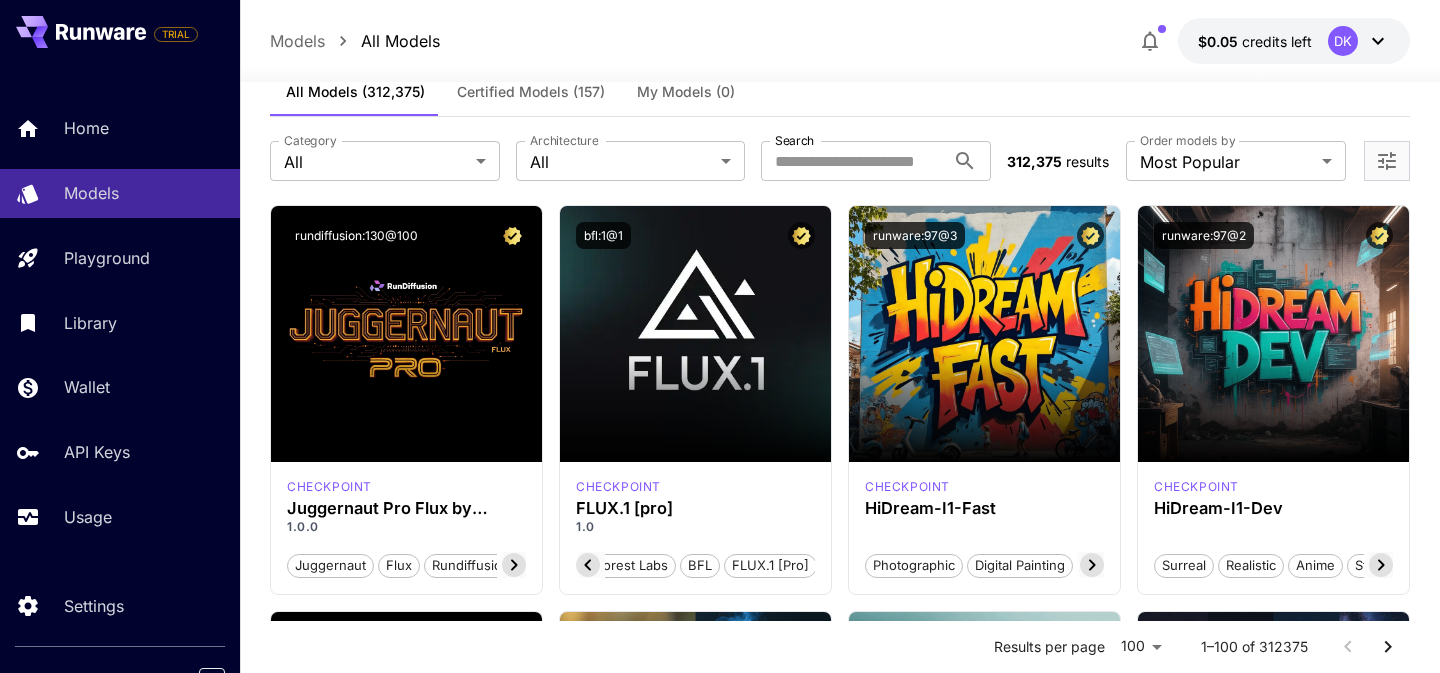 click on "Certified Models (157)" at bounding box center [531, 92] 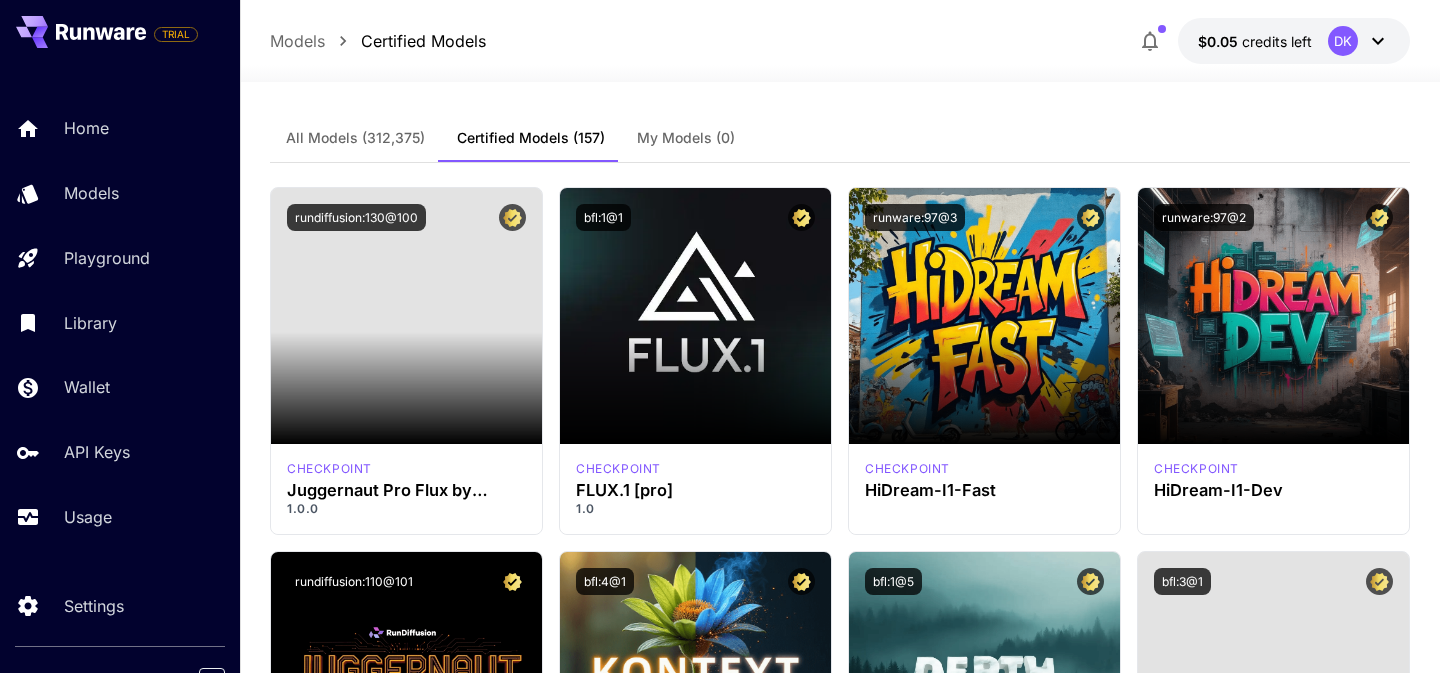 scroll, scrollTop: 0, scrollLeft: 0, axis: both 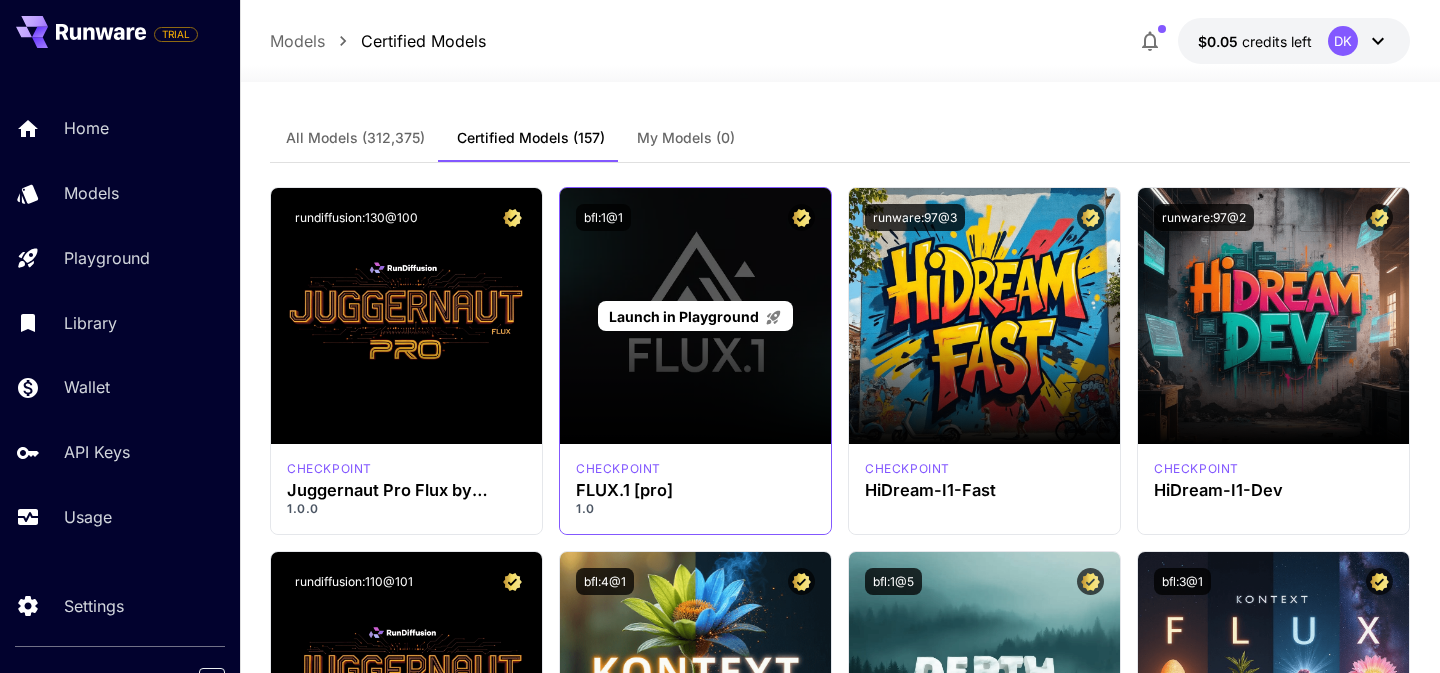 click on "Launch in Playground" at bounding box center [695, 316] 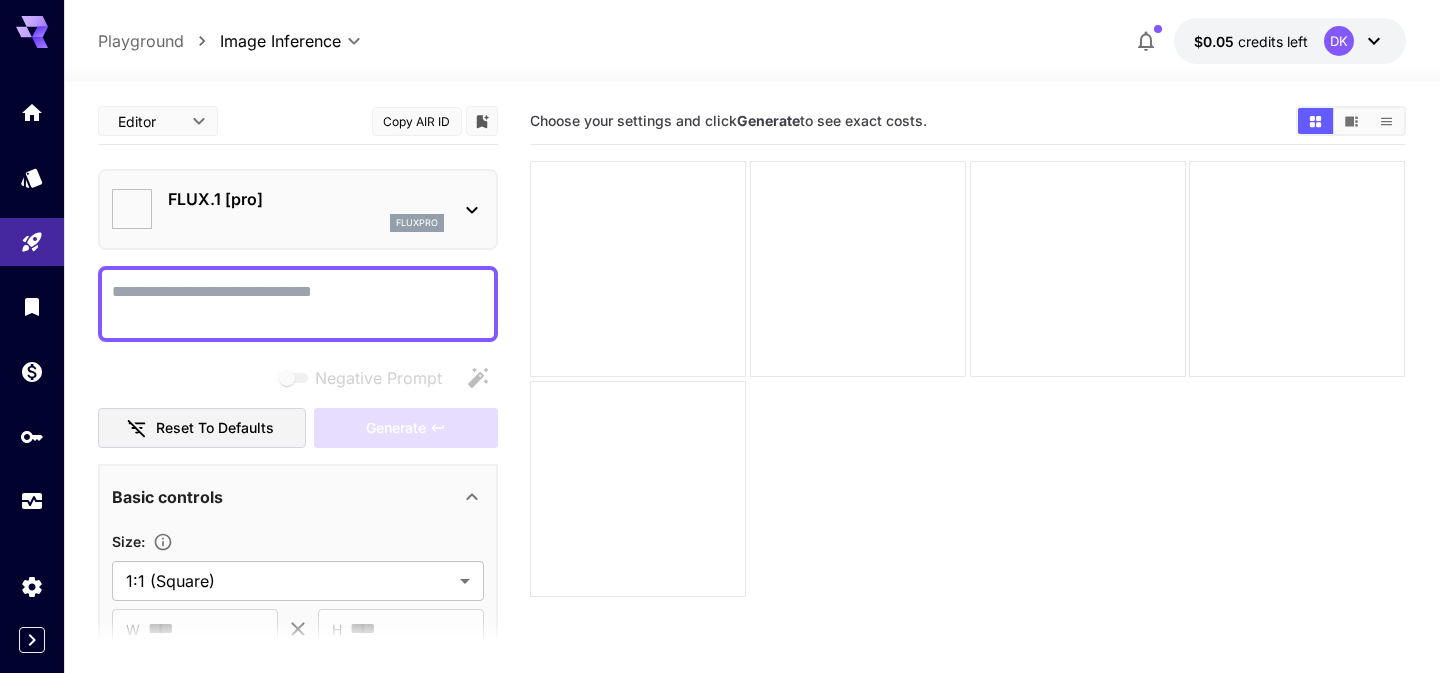 type on "**" 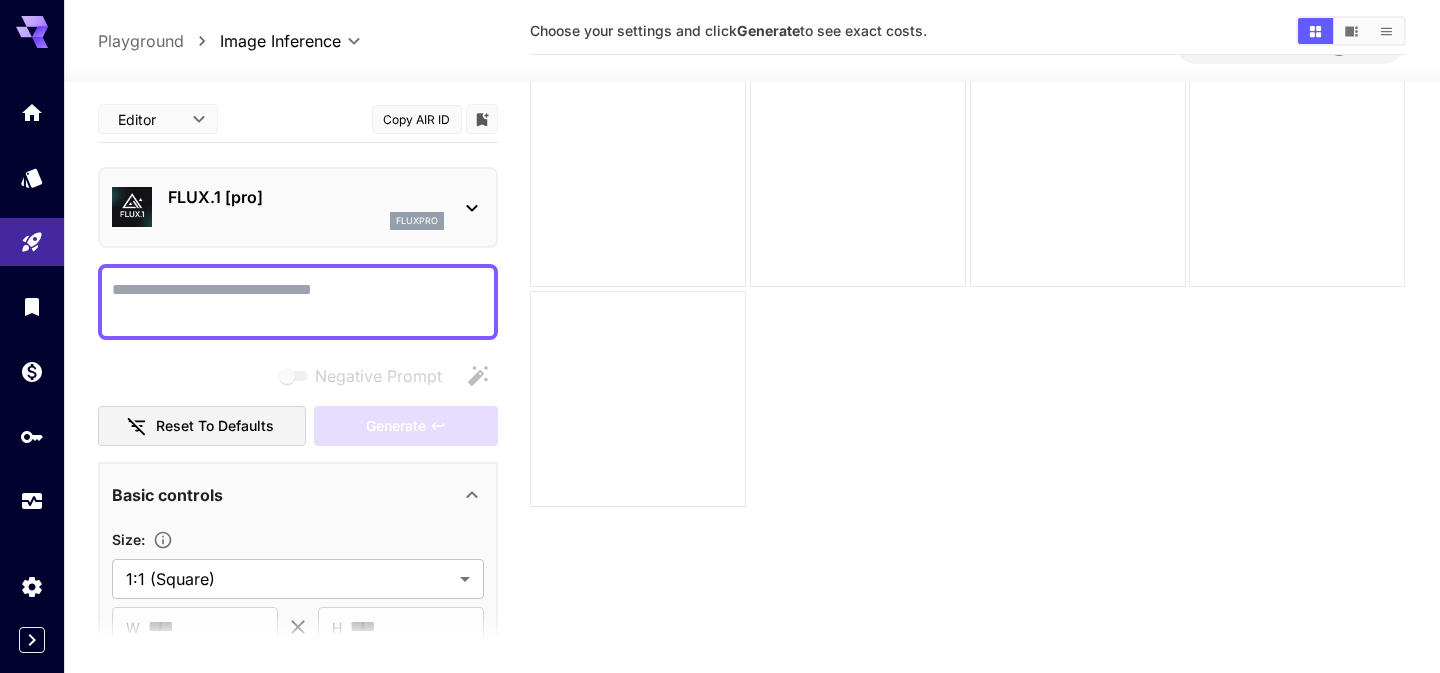 scroll, scrollTop: 0, scrollLeft: 0, axis: both 